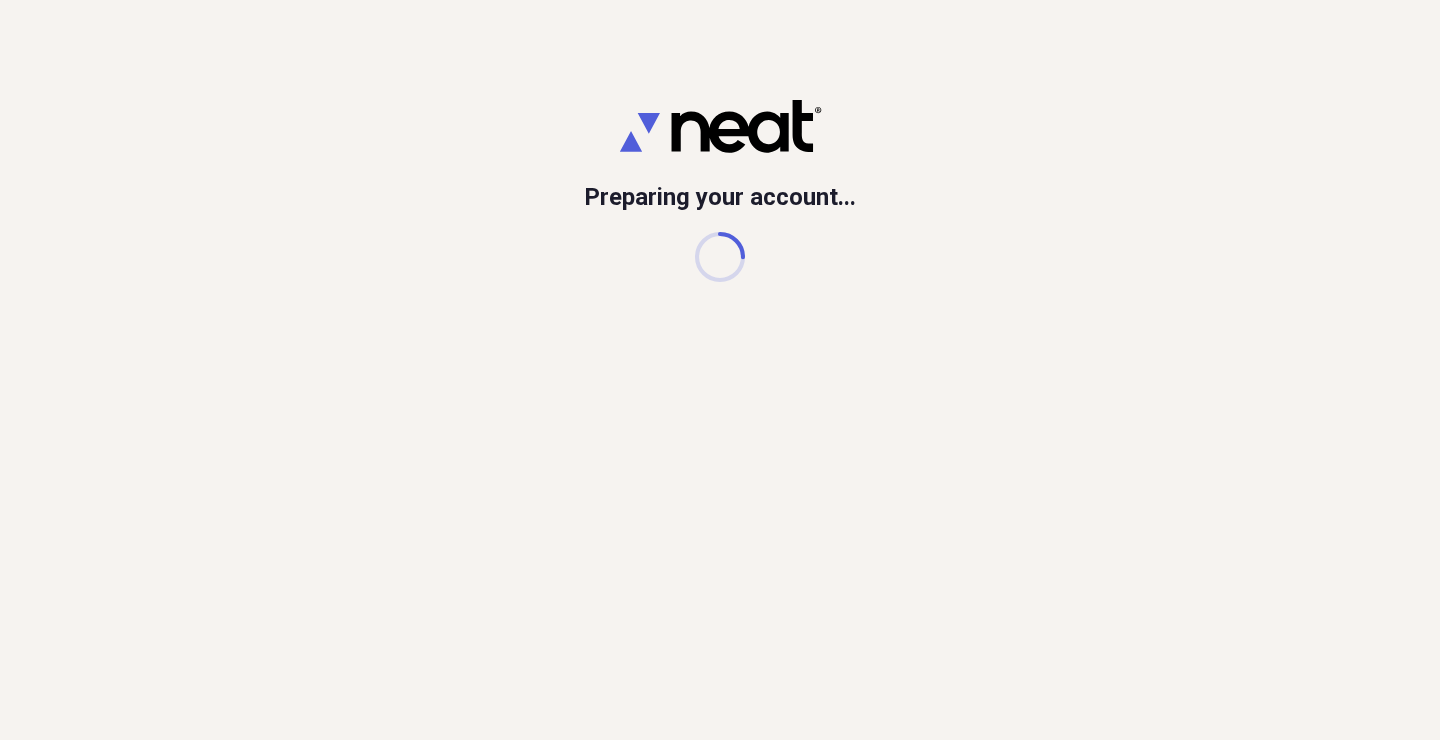 scroll, scrollTop: 0, scrollLeft: 0, axis: both 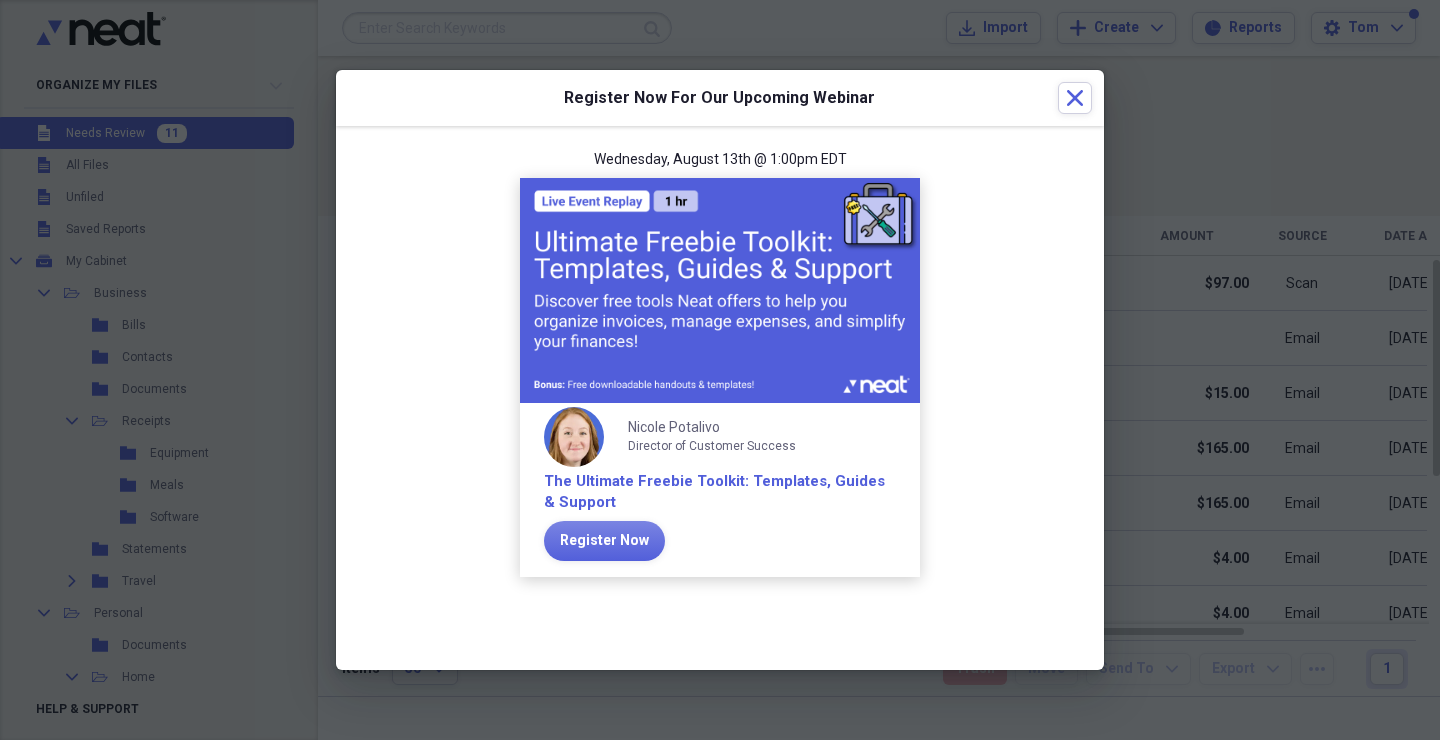 click on "Close" at bounding box center [1075, 98] 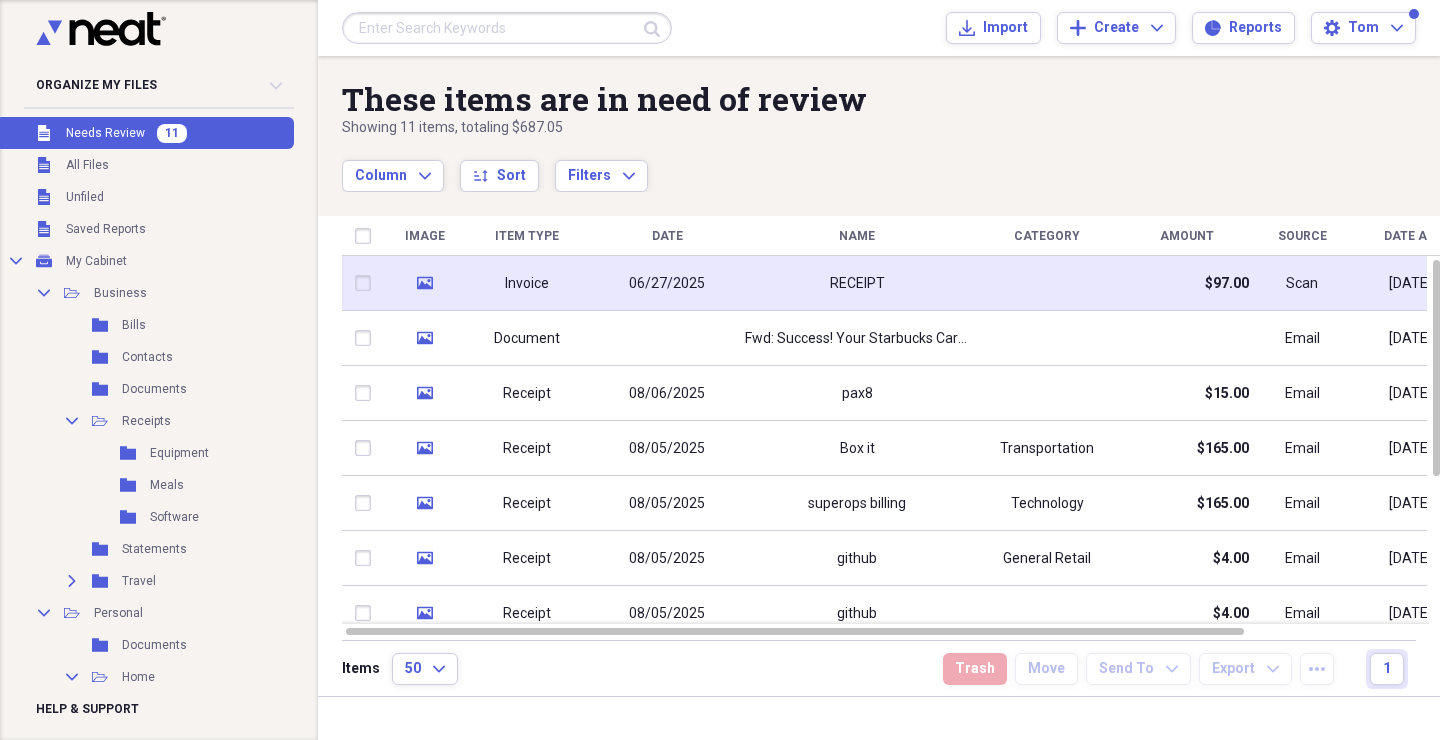 click on "06/27/2025" at bounding box center [667, 284] 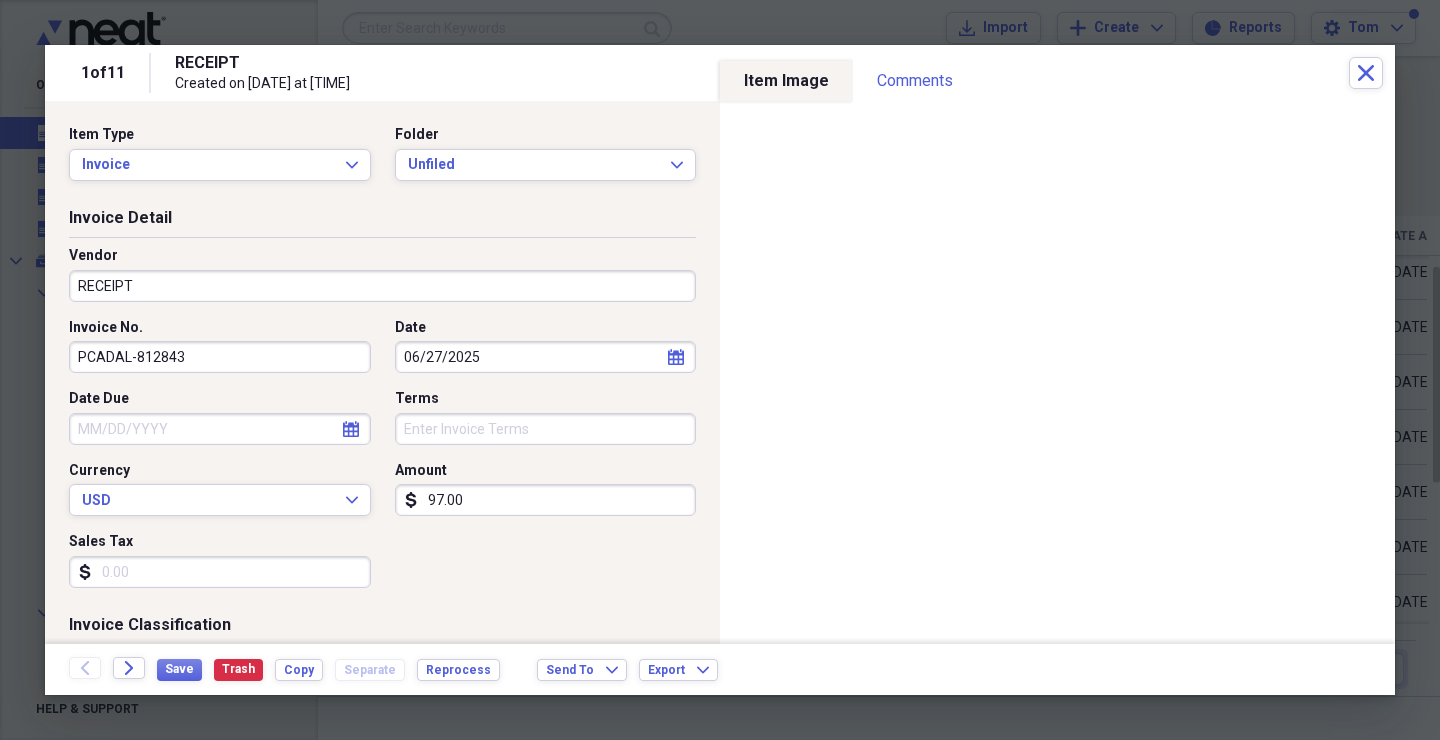 scroll, scrollTop: 0, scrollLeft: 0, axis: both 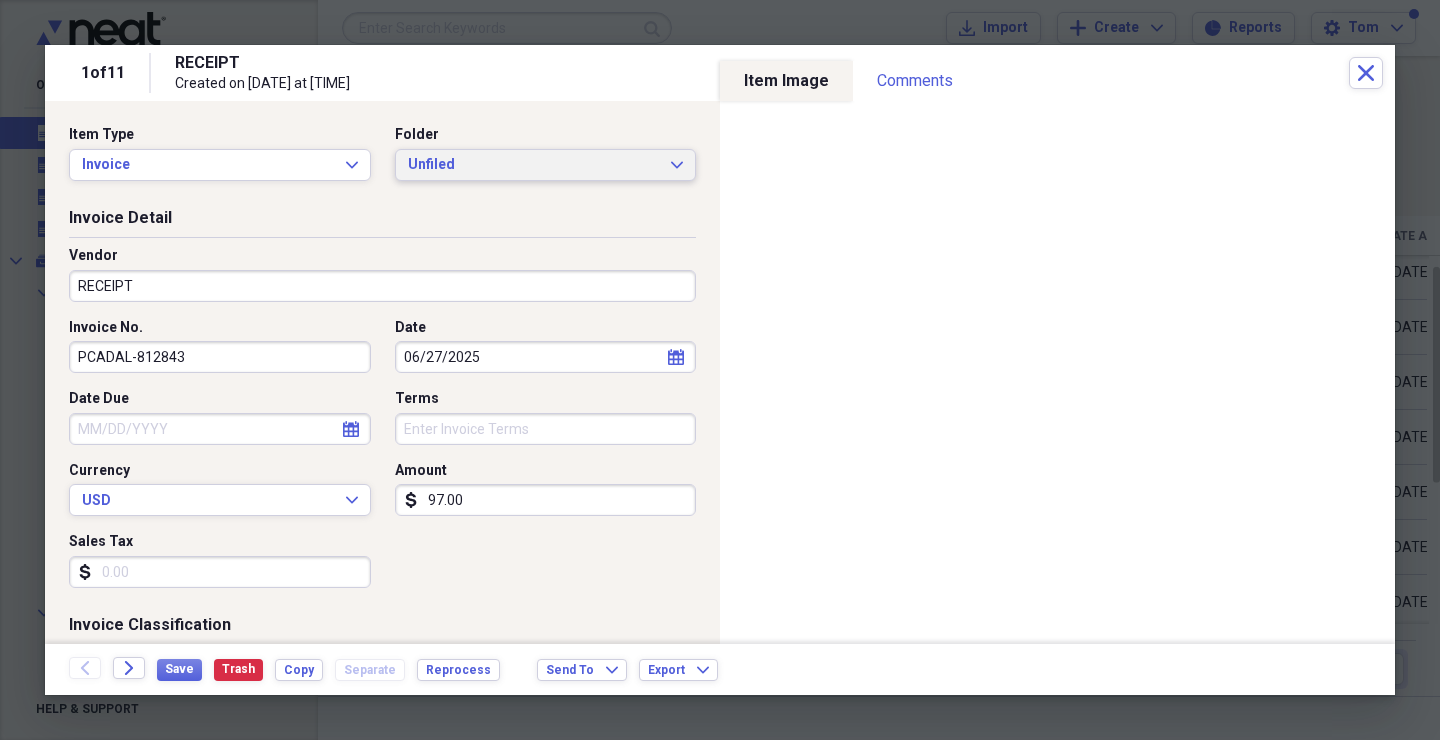 click on "Unfiled" at bounding box center [534, 165] 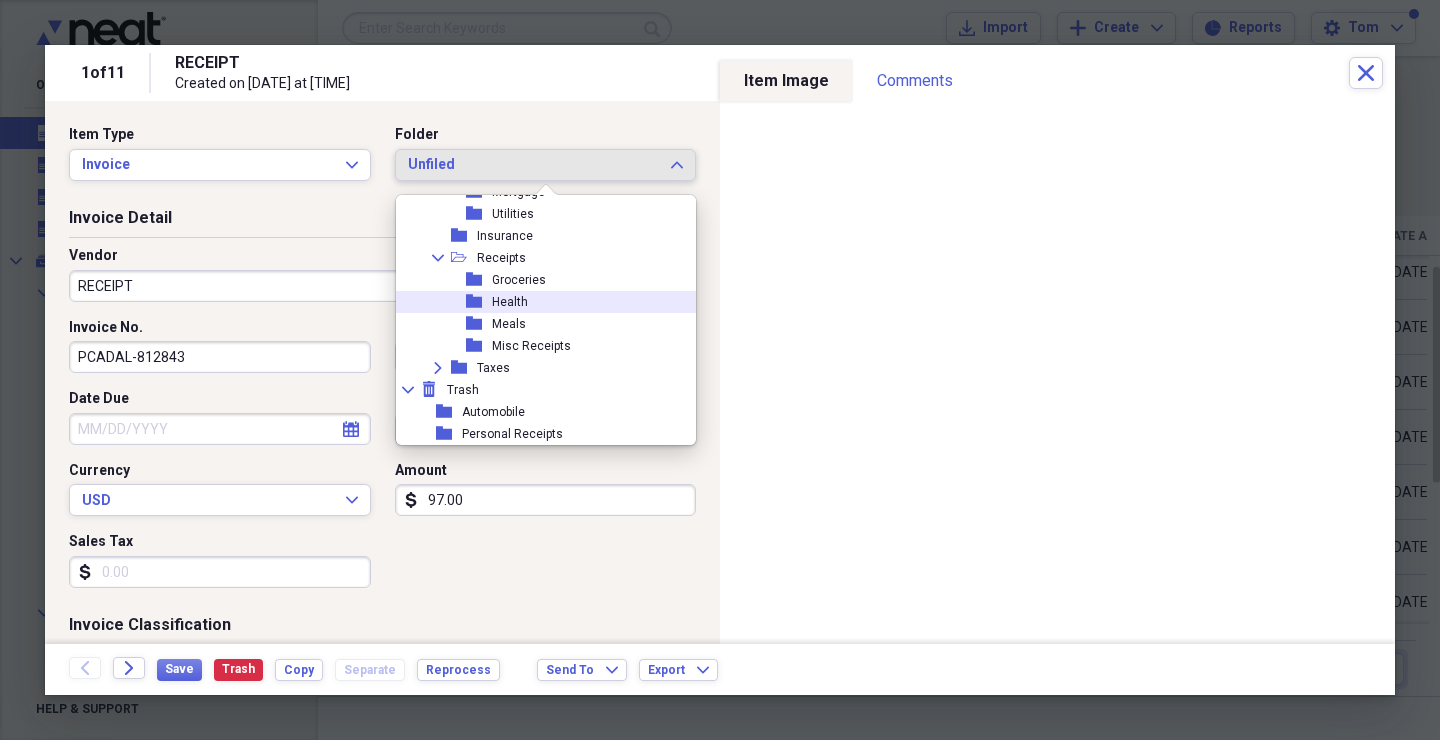 scroll, scrollTop: 403, scrollLeft: 0, axis: vertical 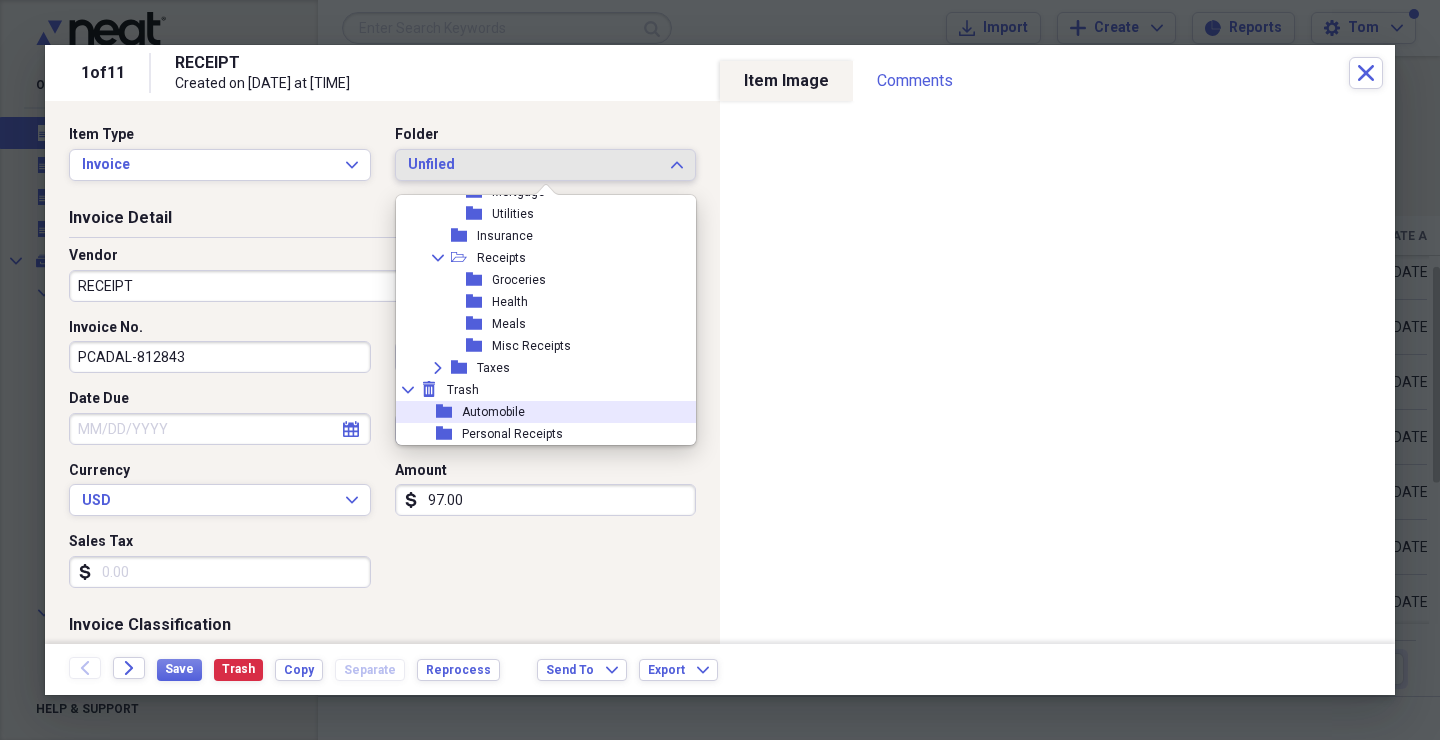 click on "folder" 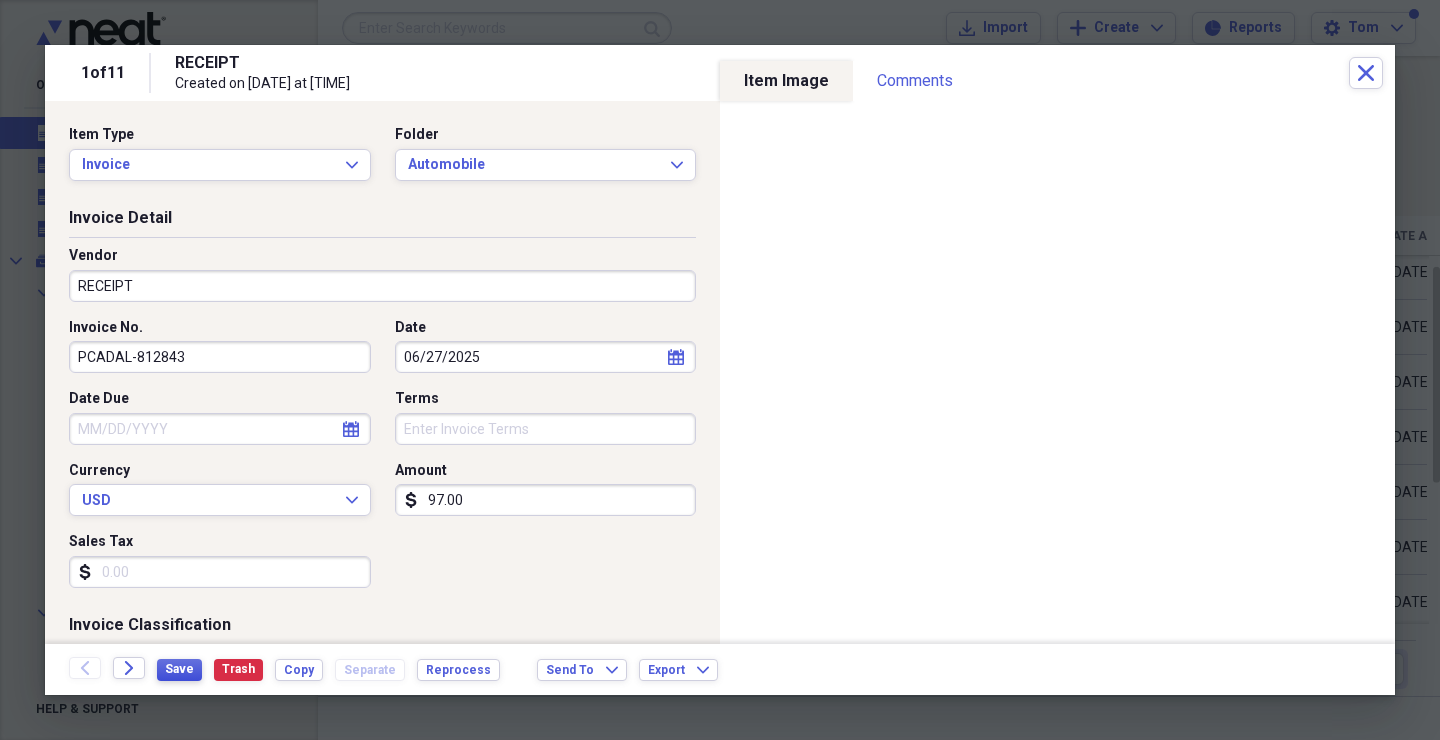 click on "Save" at bounding box center (179, 669) 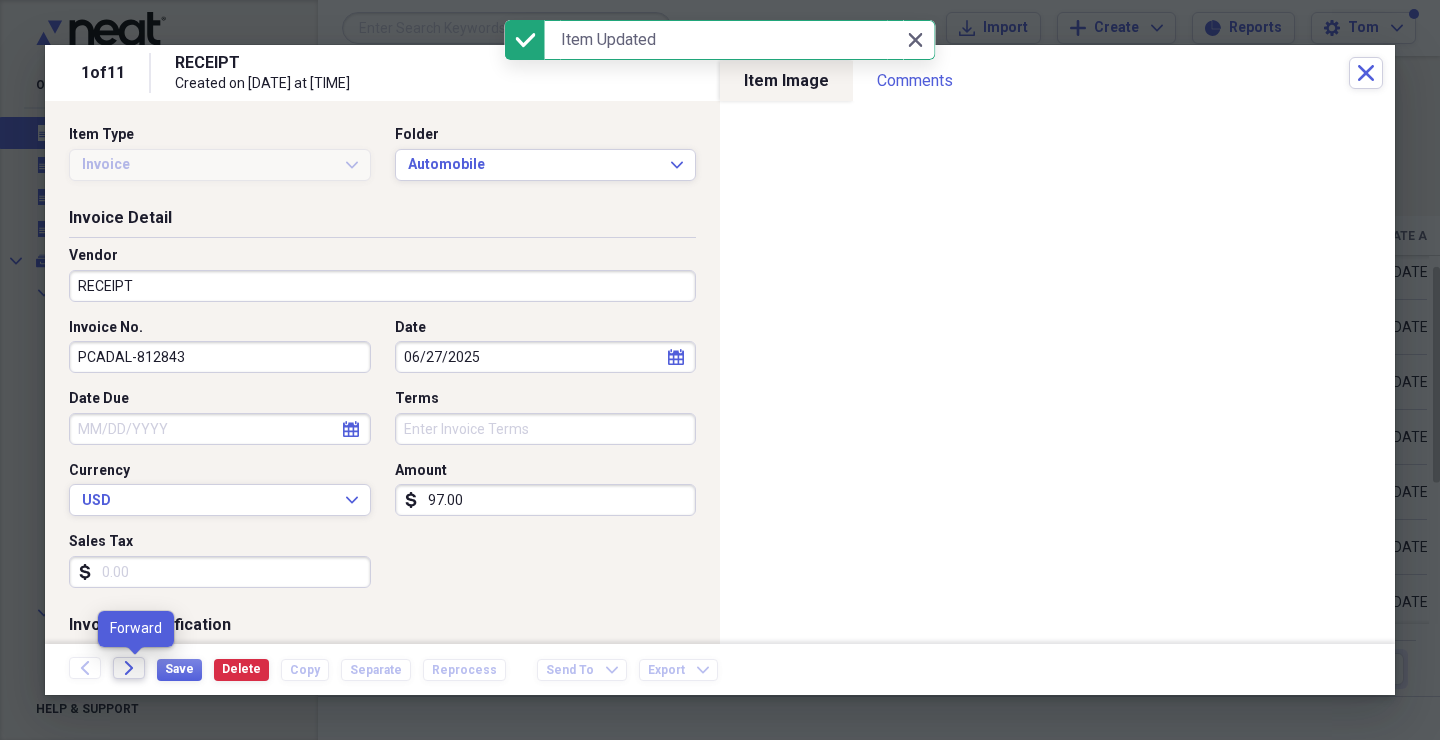 click on "Forward" 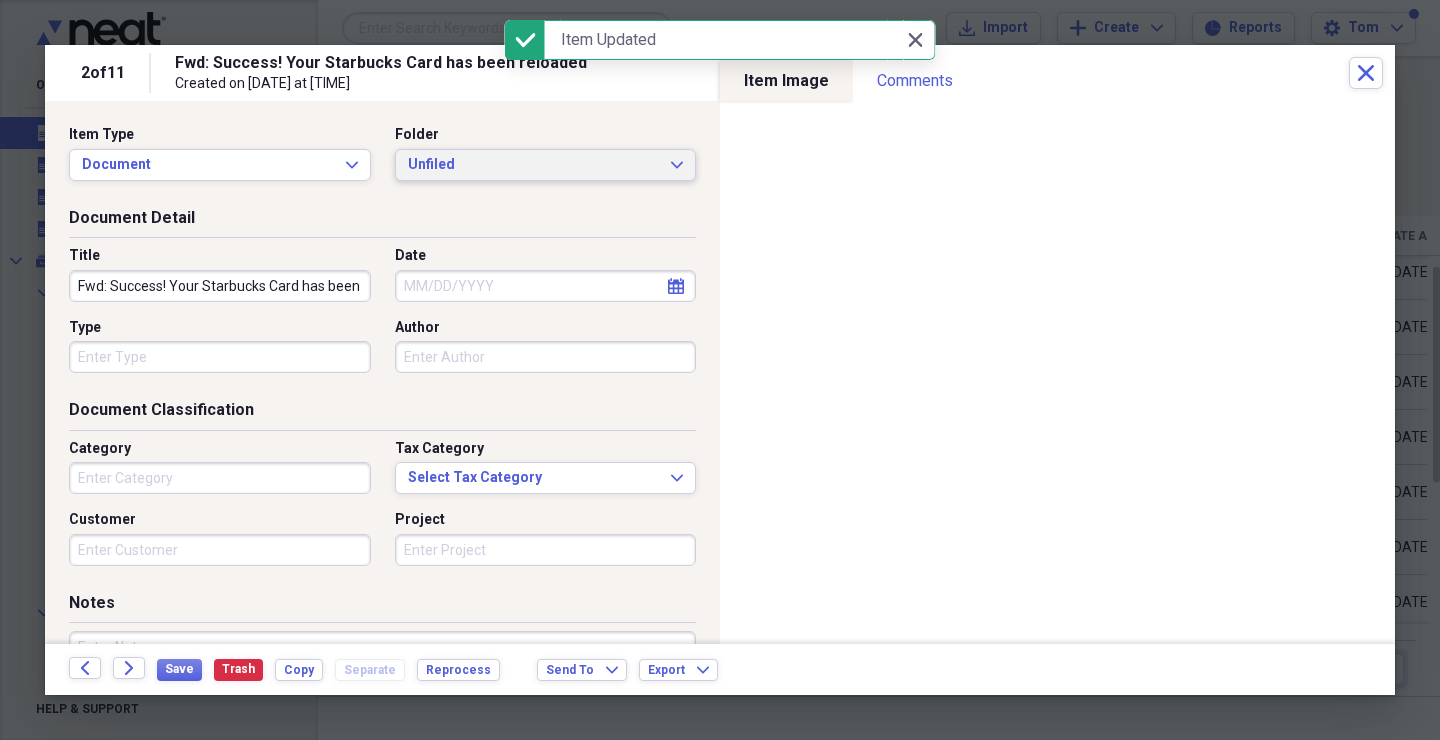 click on "Unfiled" at bounding box center [534, 165] 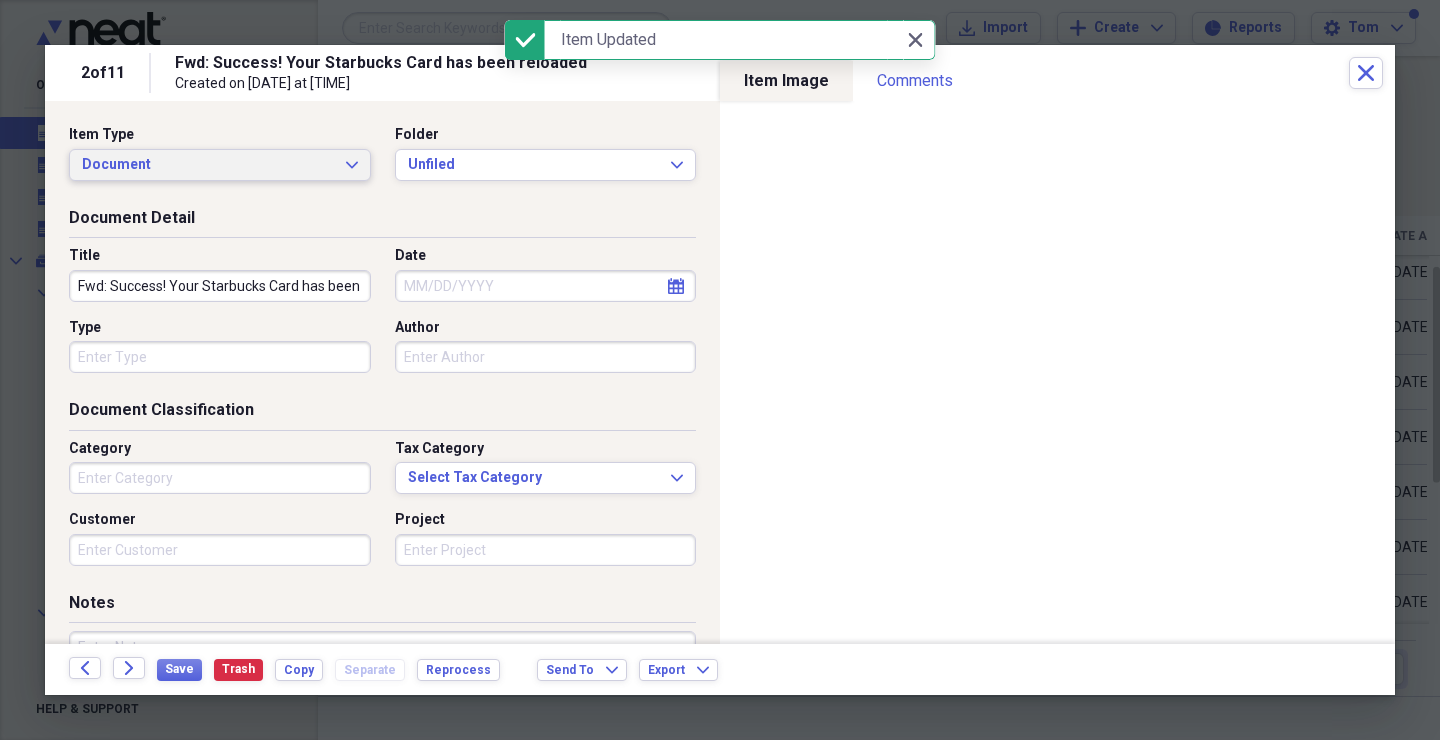 click on "Document" at bounding box center [208, 165] 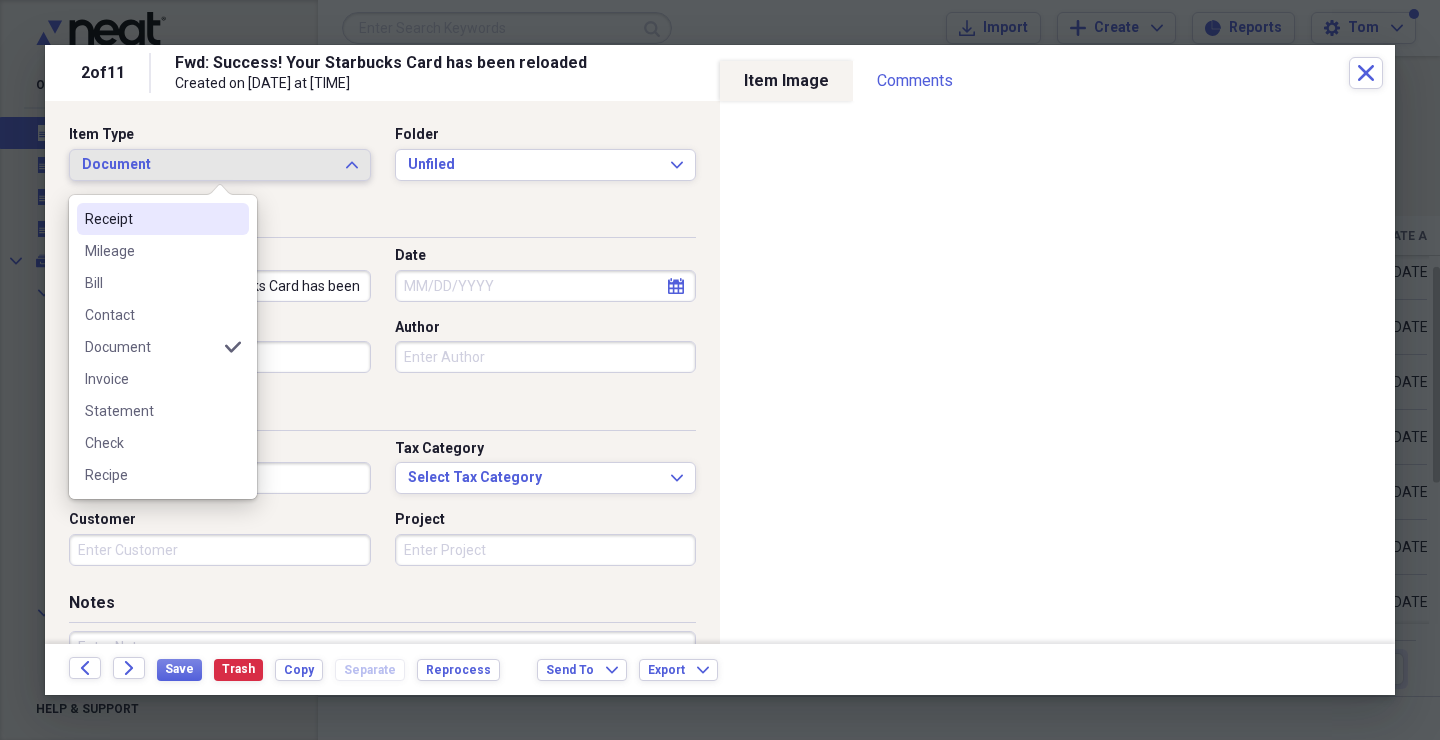 click on "Receipt" at bounding box center (151, 219) 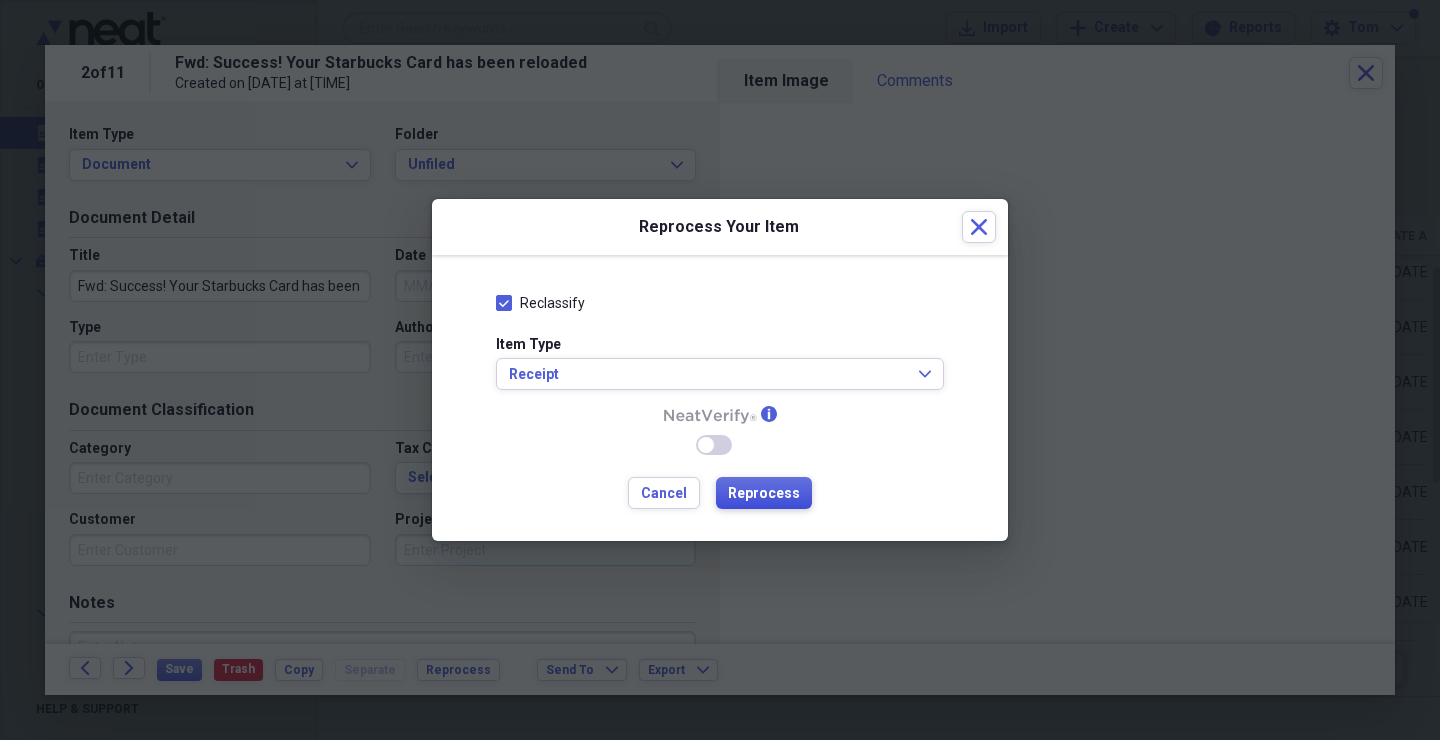 click on "Reprocess" at bounding box center [764, 494] 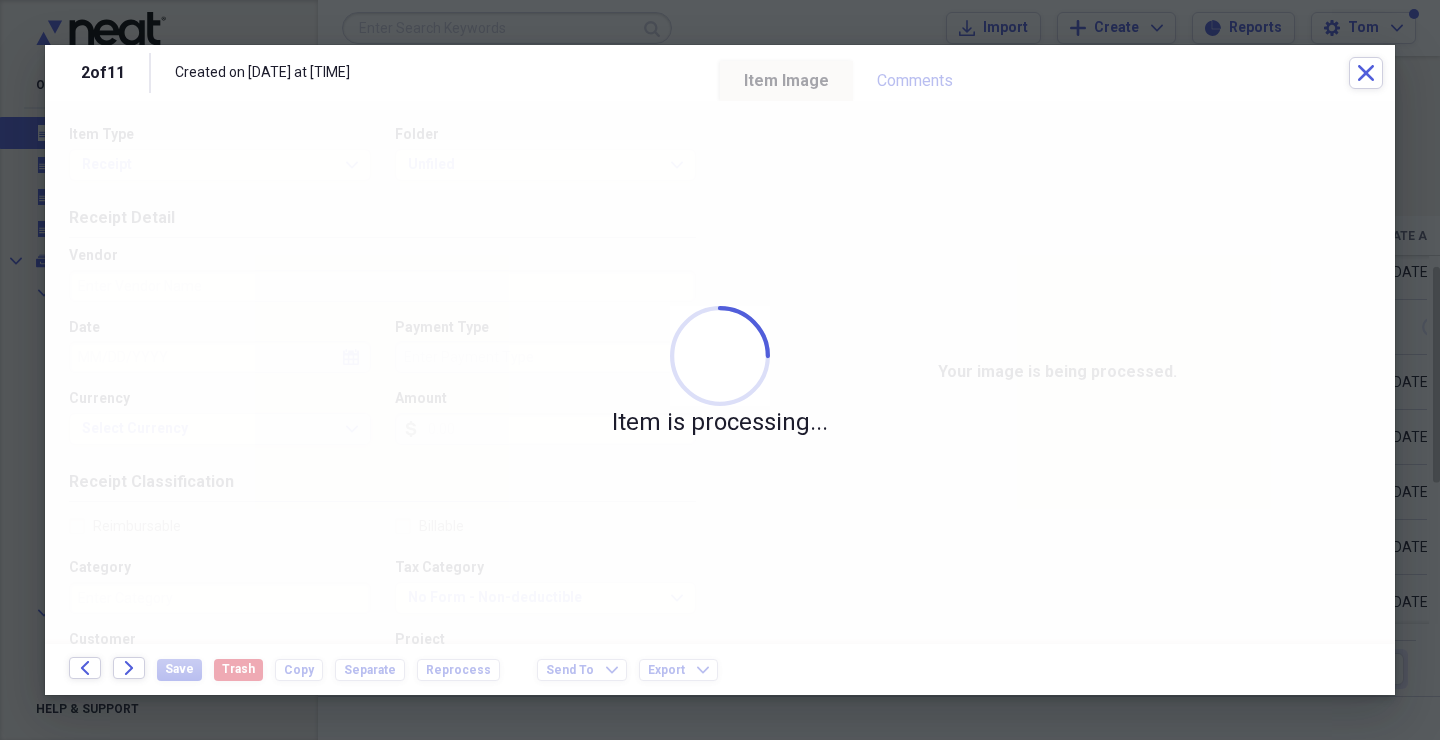 type on "starbucks coffee company" 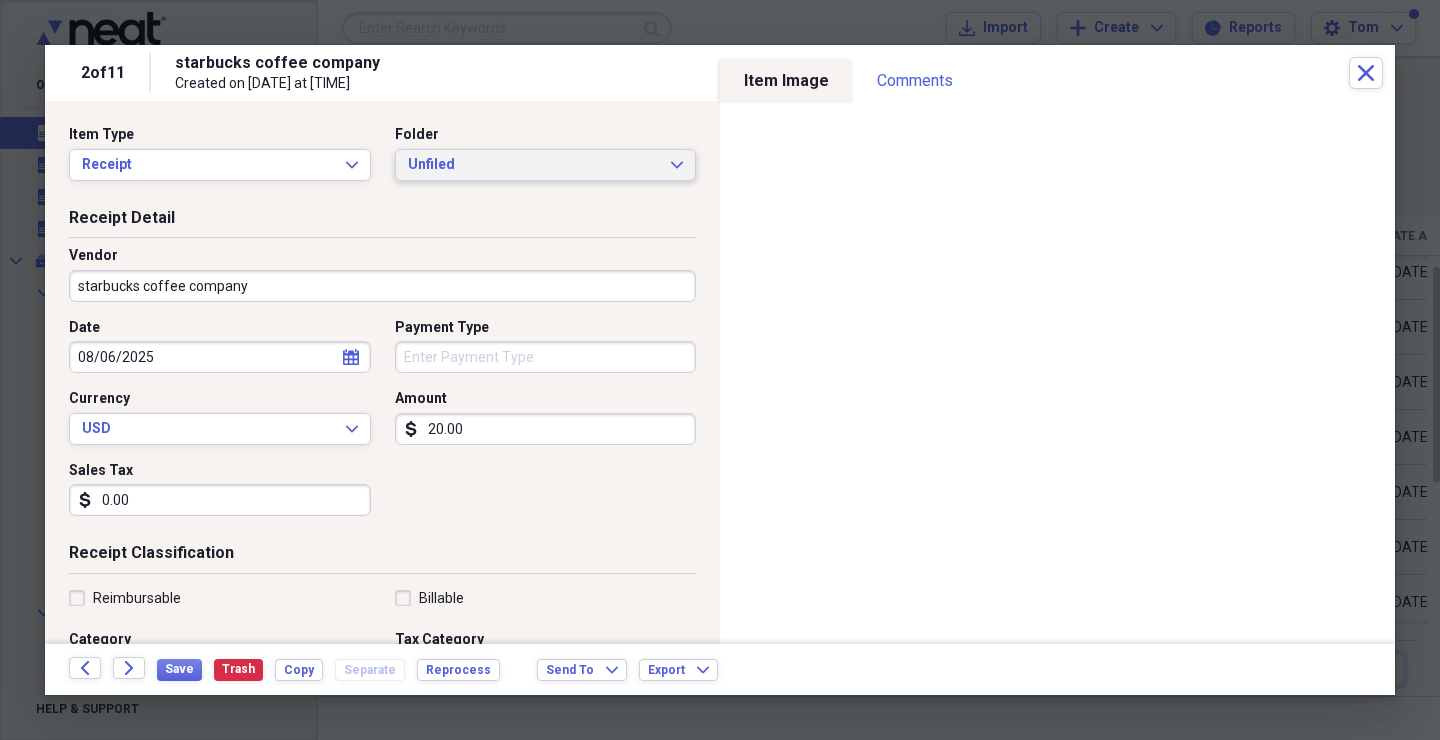 click on "Unfiled" at bounding box center [534, 165] 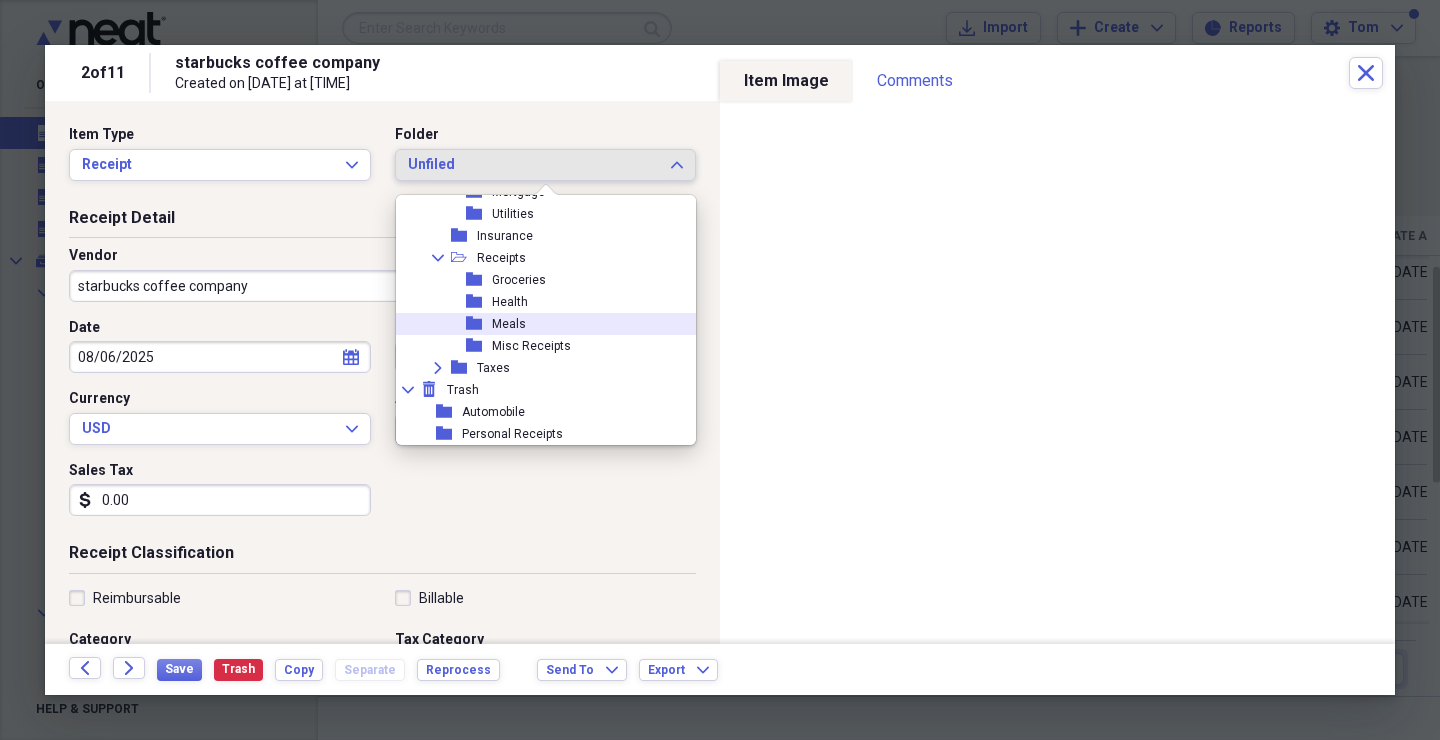 scroll, scrollTop: 403, scrollLeft: 0, axis: vertical 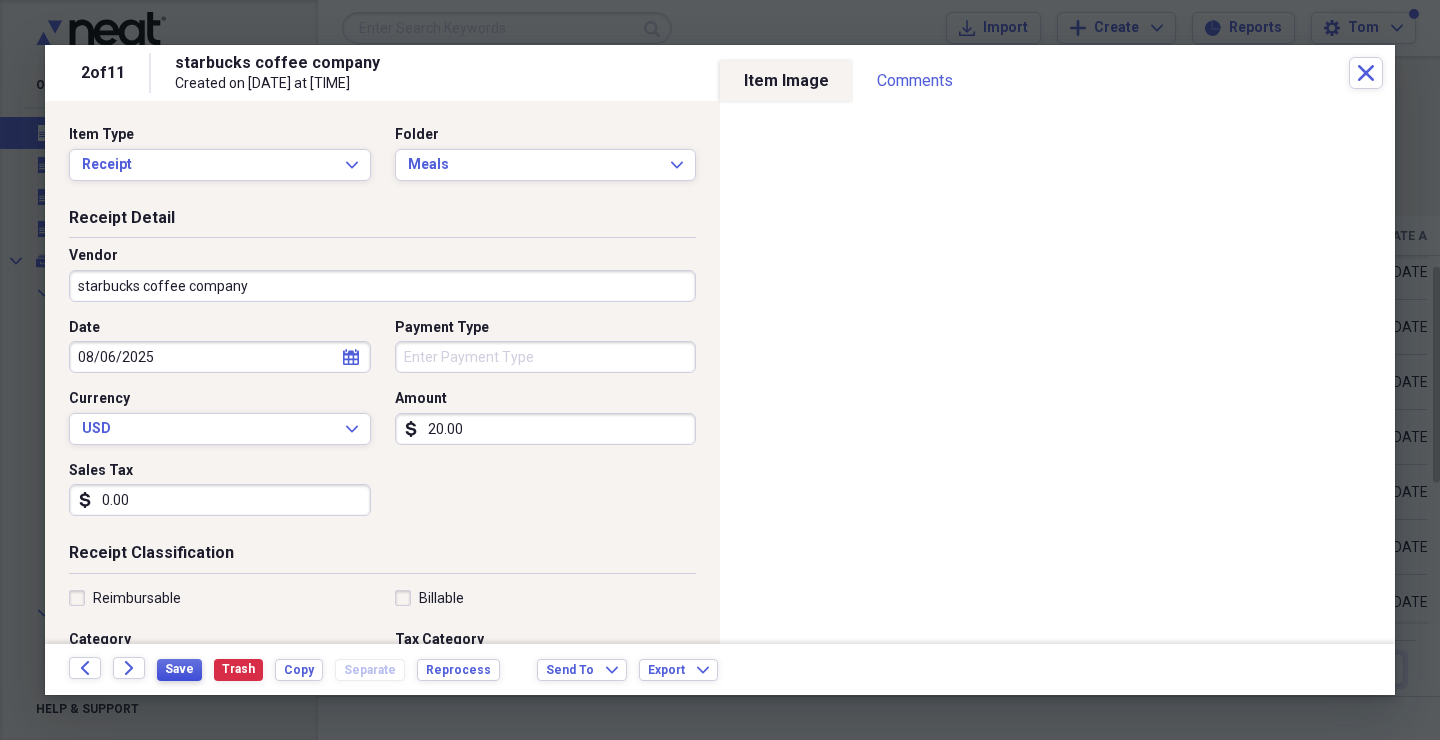 click on "Save" at bounding box center (179, 669) 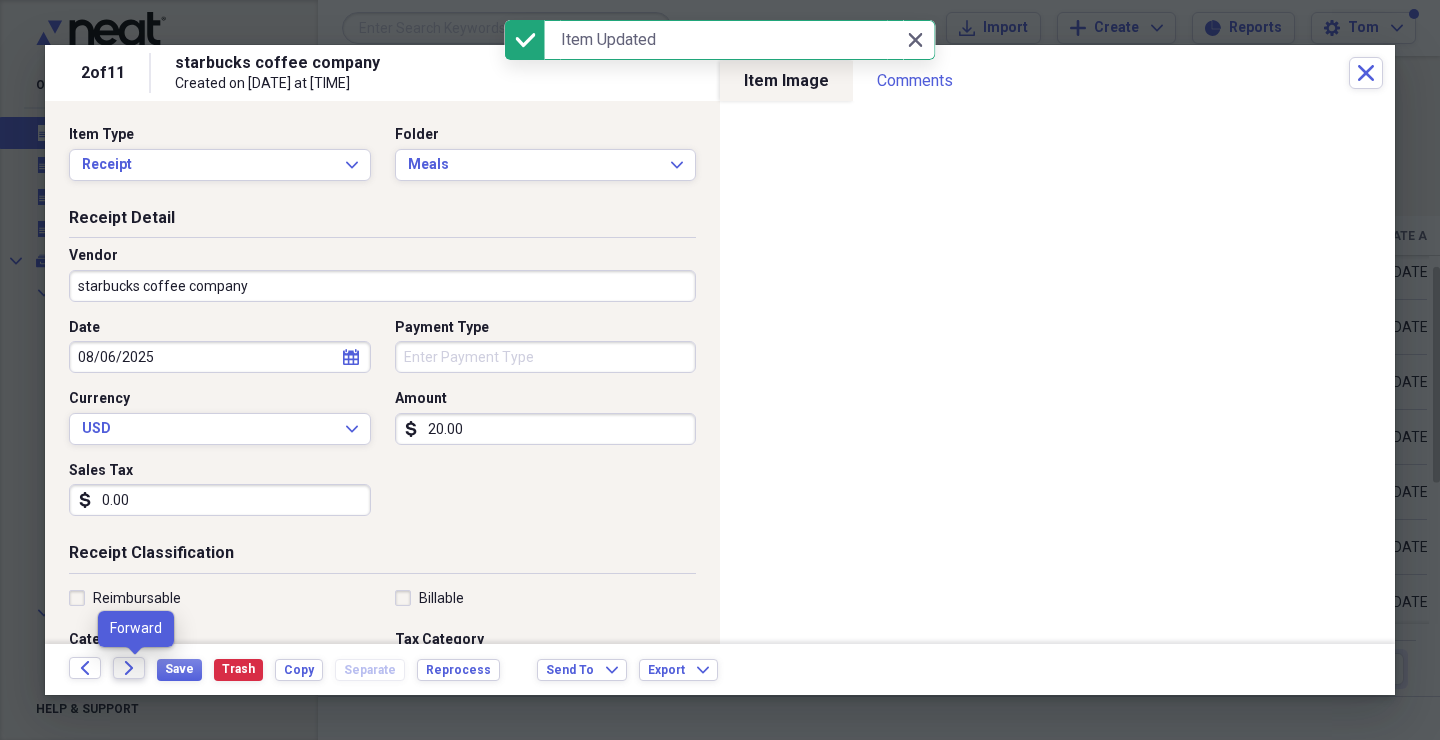 click on "Forward" 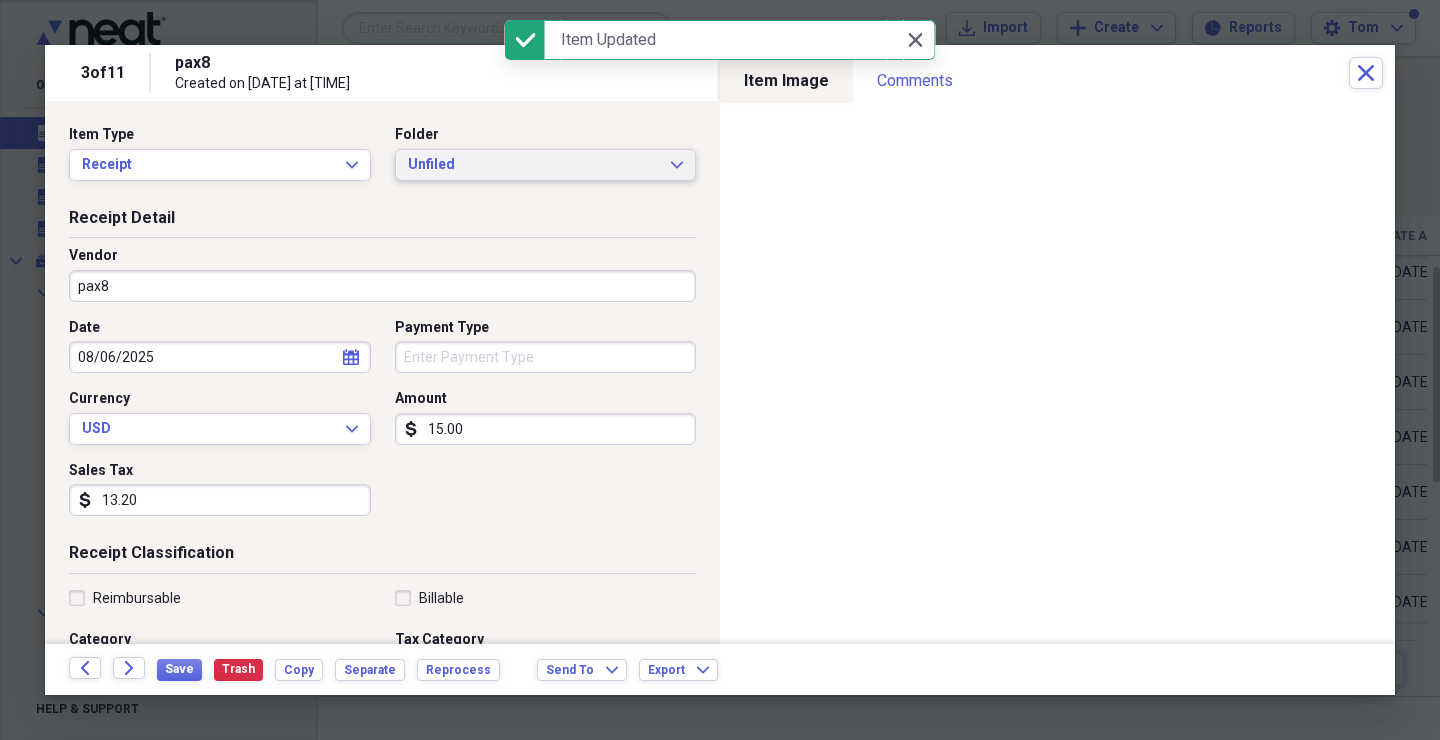 click on "Unfiled Expand" at bounding box center (546, 165) 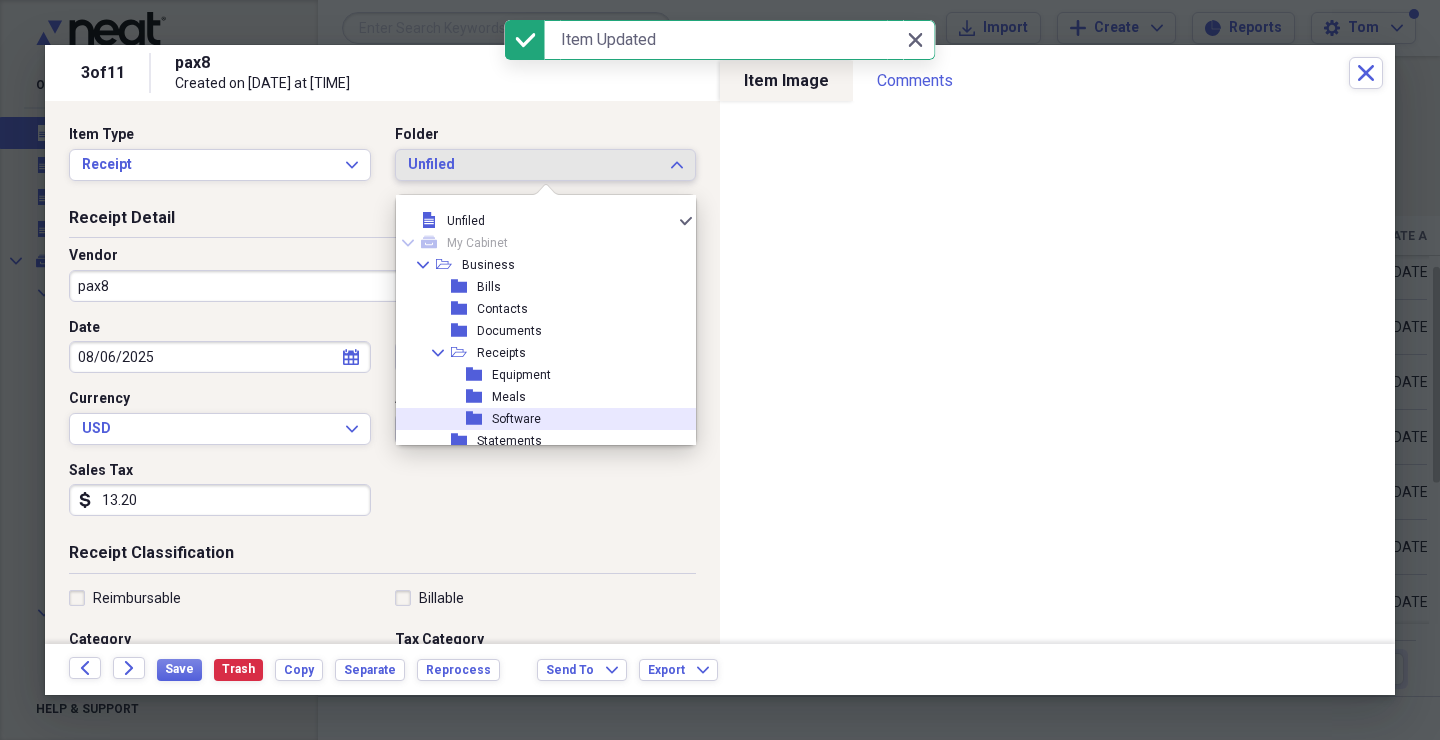 drag, startPoint x: 533, startPoint y: 413, endPoint x: 599, endPoint y: 406, distance: 66.37017 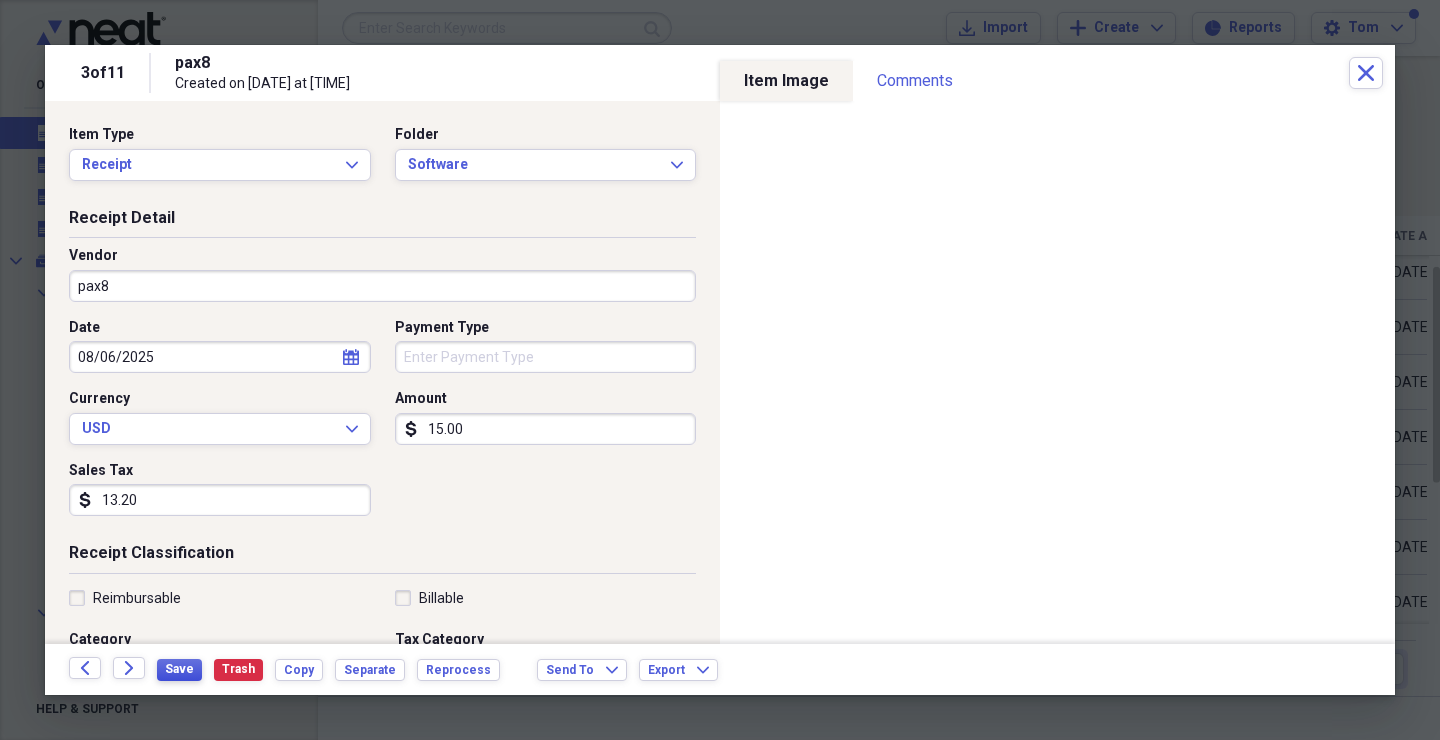 click on "Save" at bounding box center (179, 669) 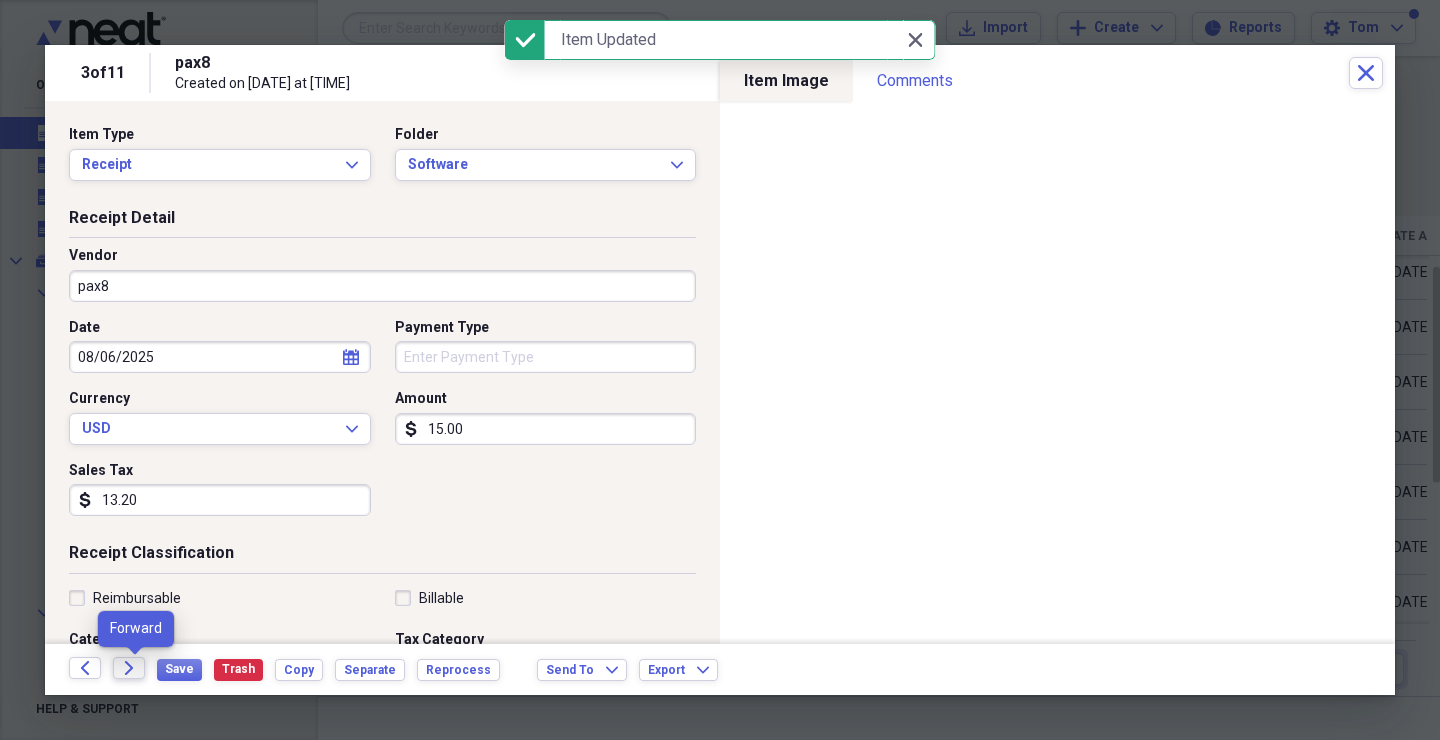 click on "Forward" 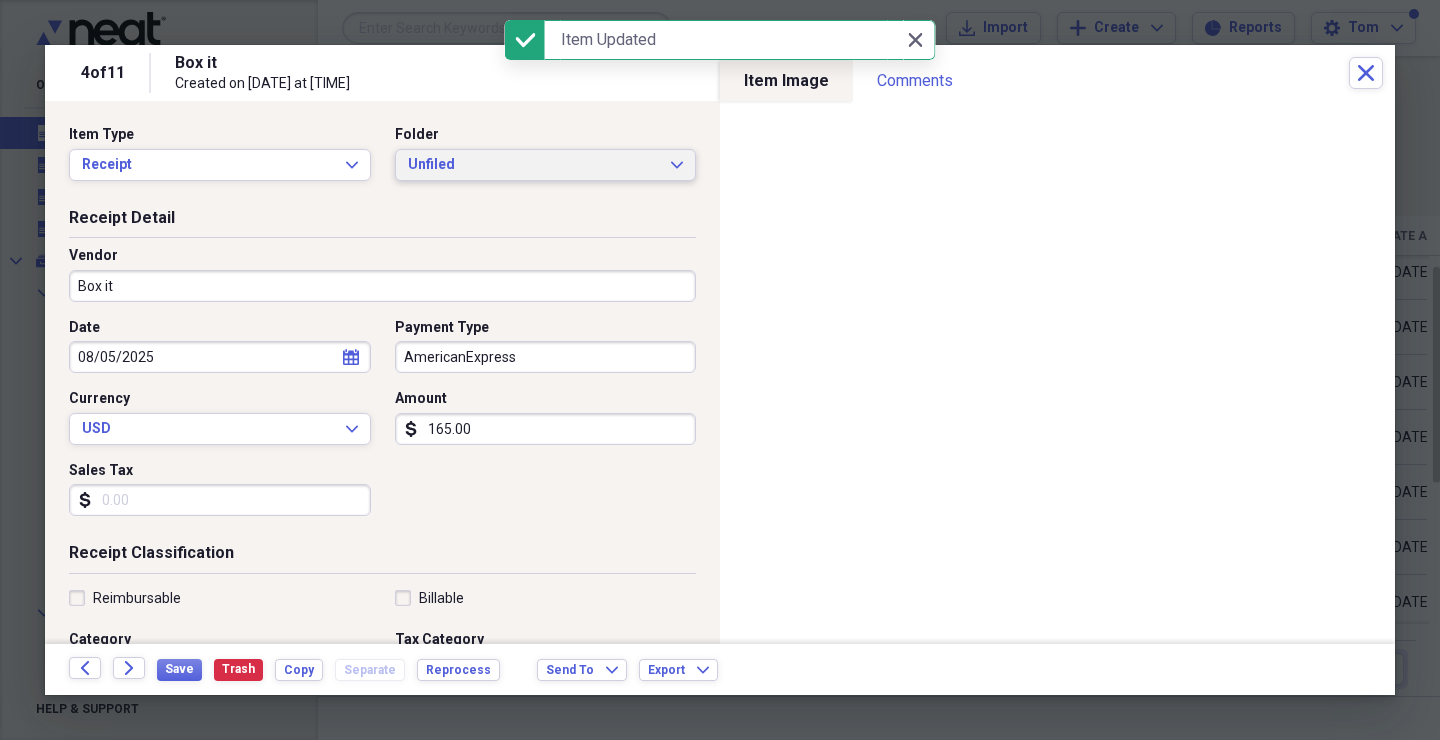 click on "Unfiled" at bounding box center [534, 165] 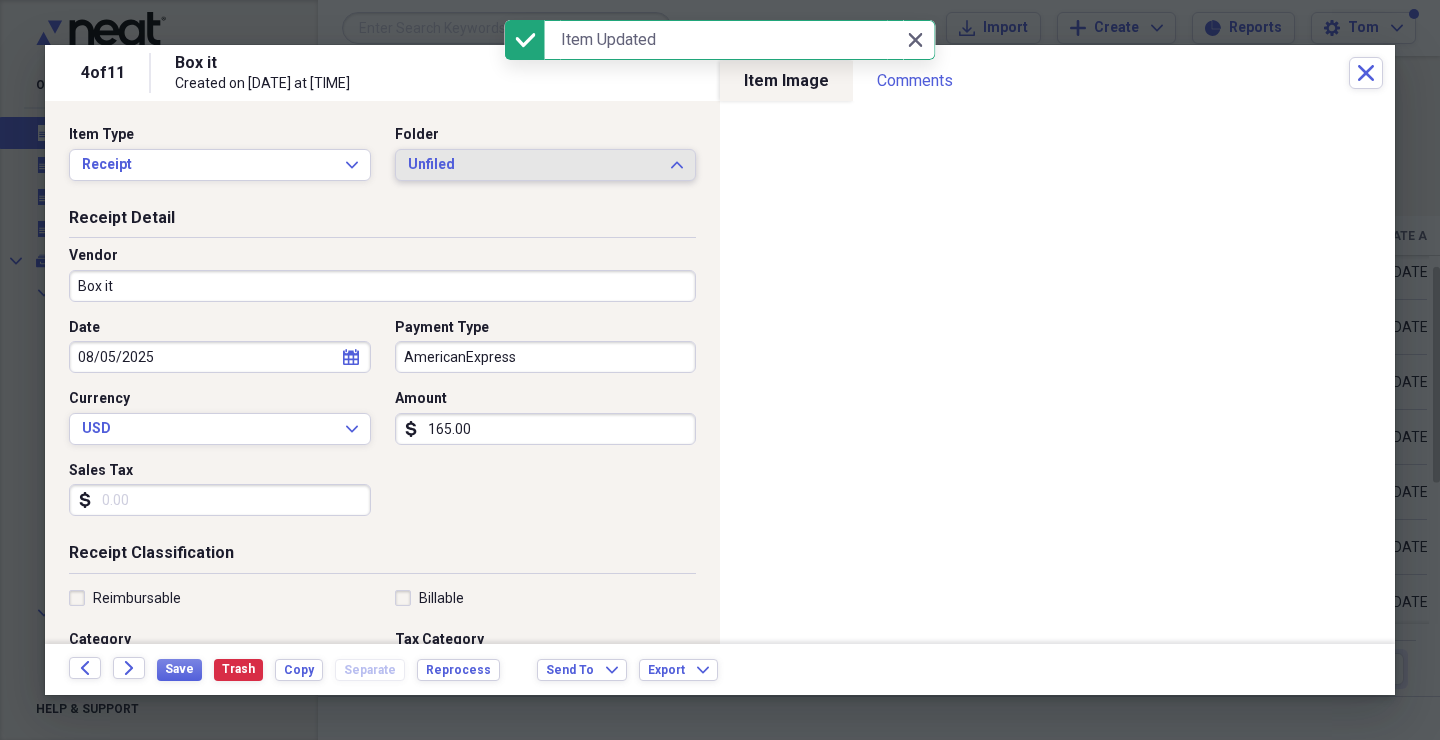 scroll, scrollTop: 6, scrollLeft: 0, axis: vertical 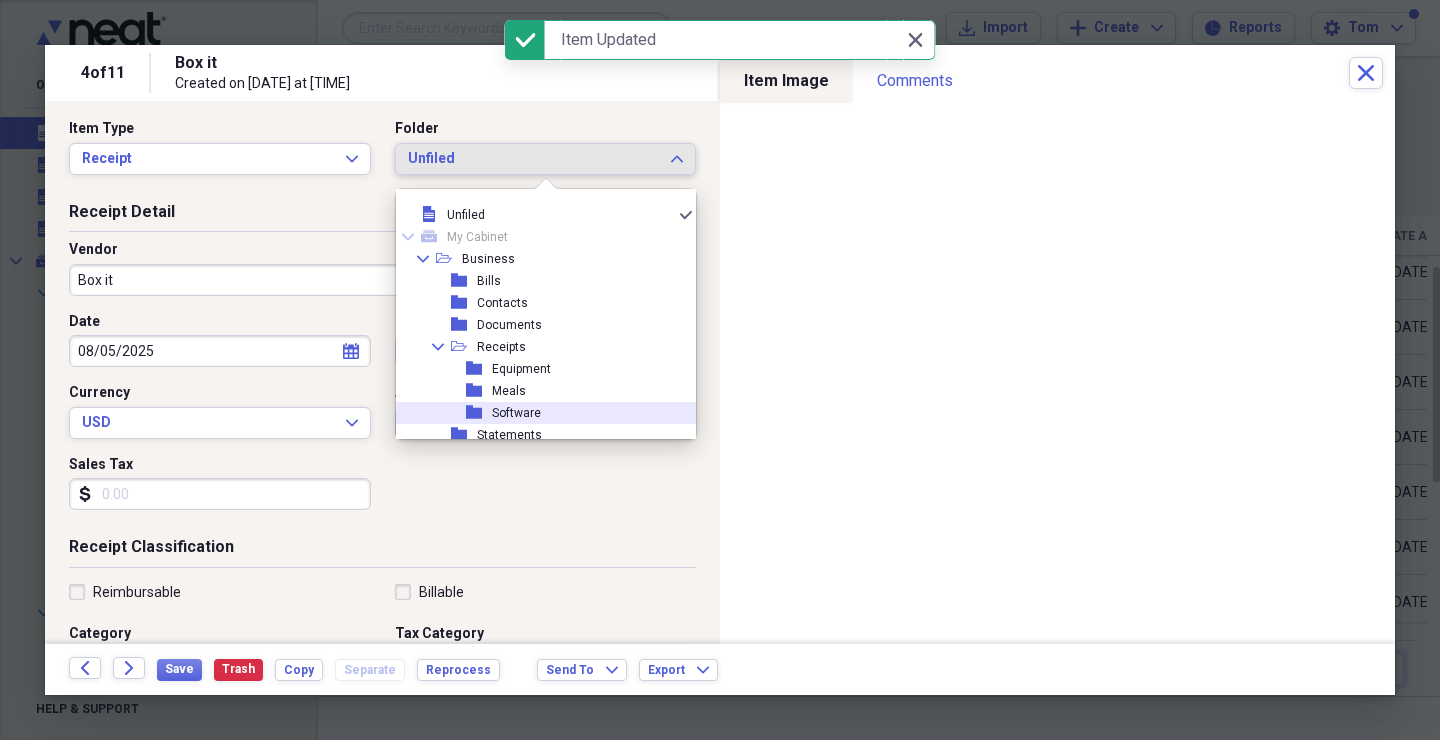 click on "Software" at bounding box center (516, 413) 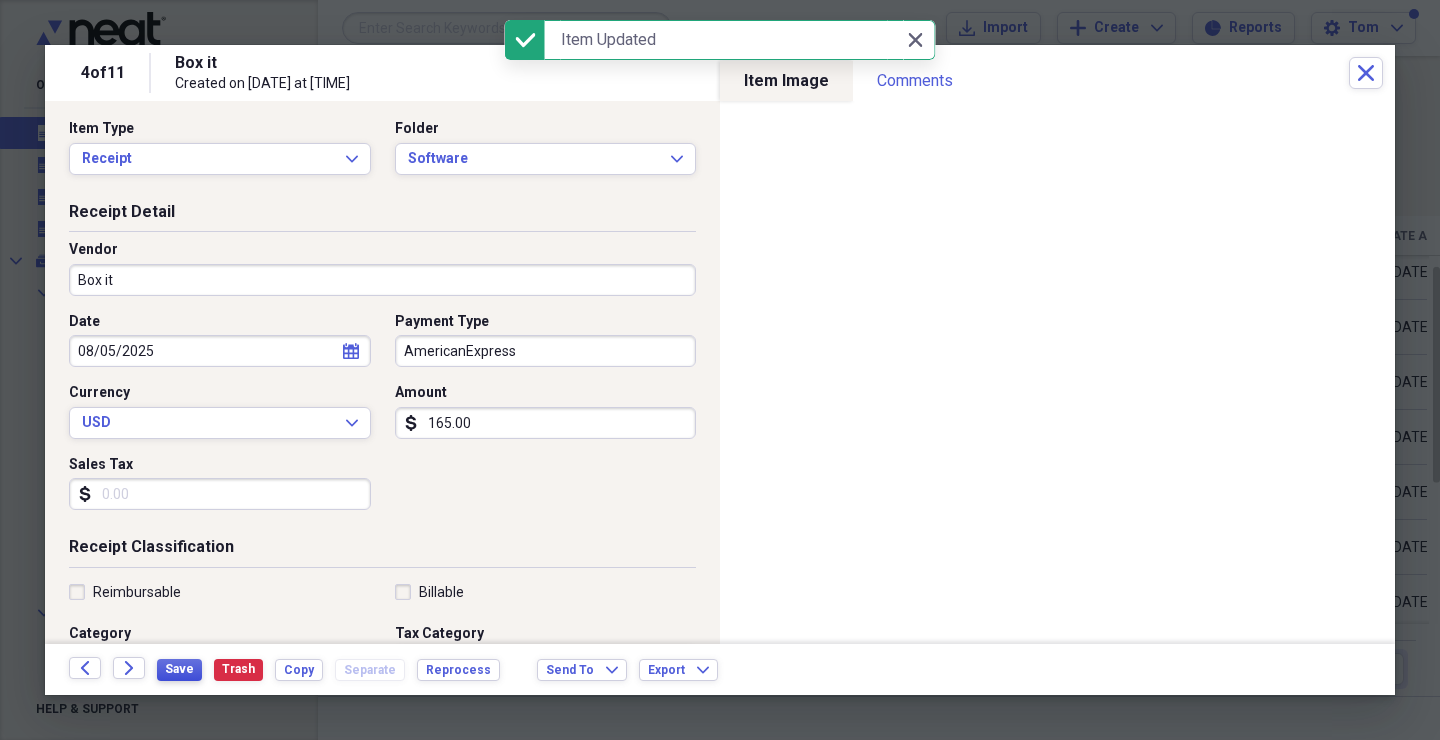 click on "Save" at bounding box center (179, 670) 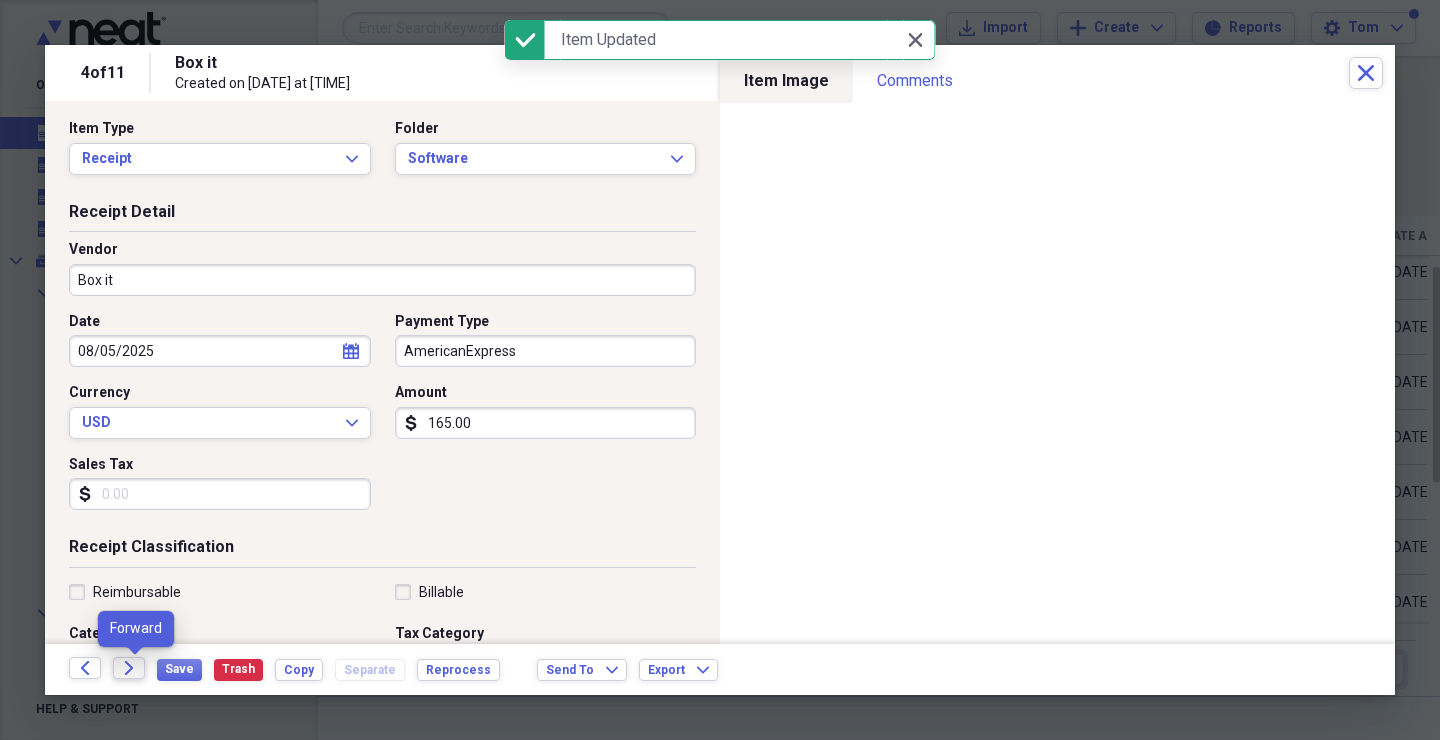 click on "Forward" 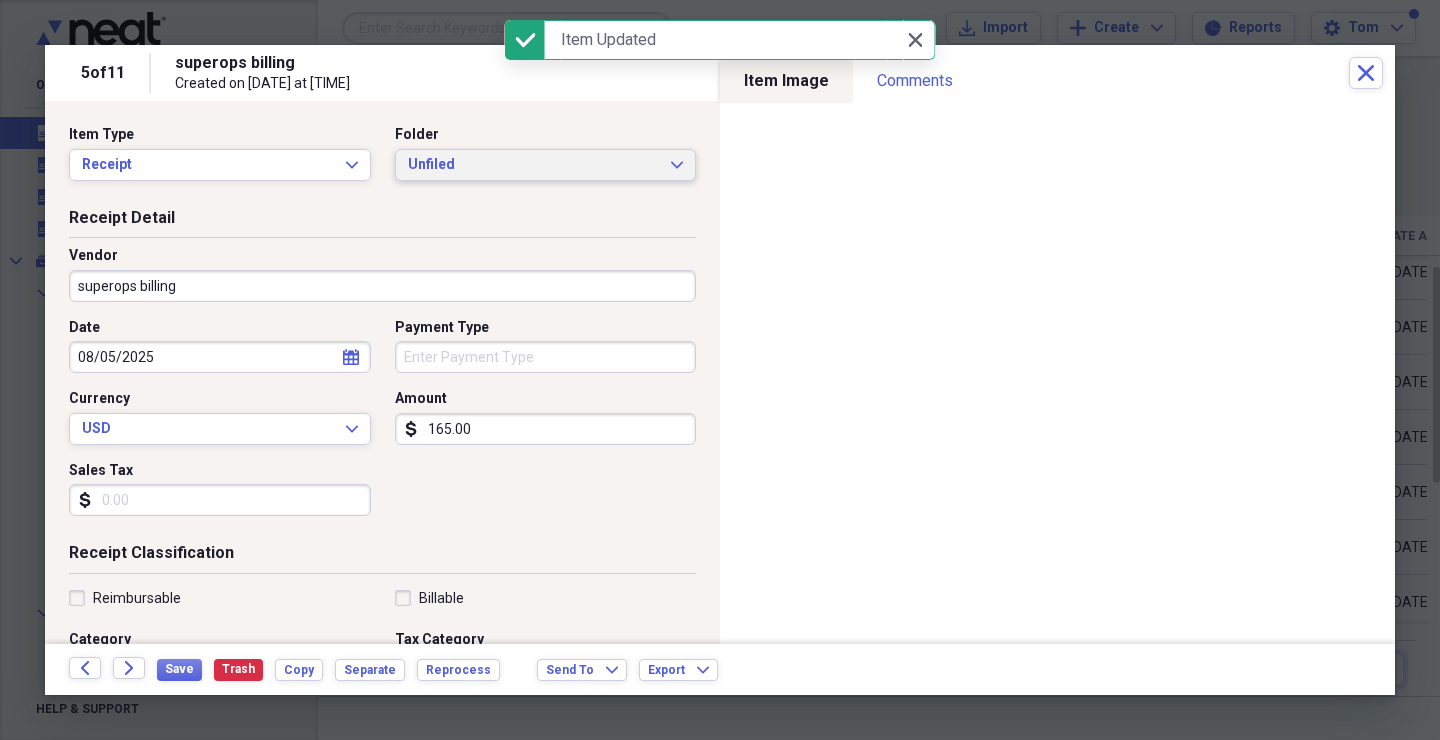 click on "Unfiled" at bounding box center (534, 165) 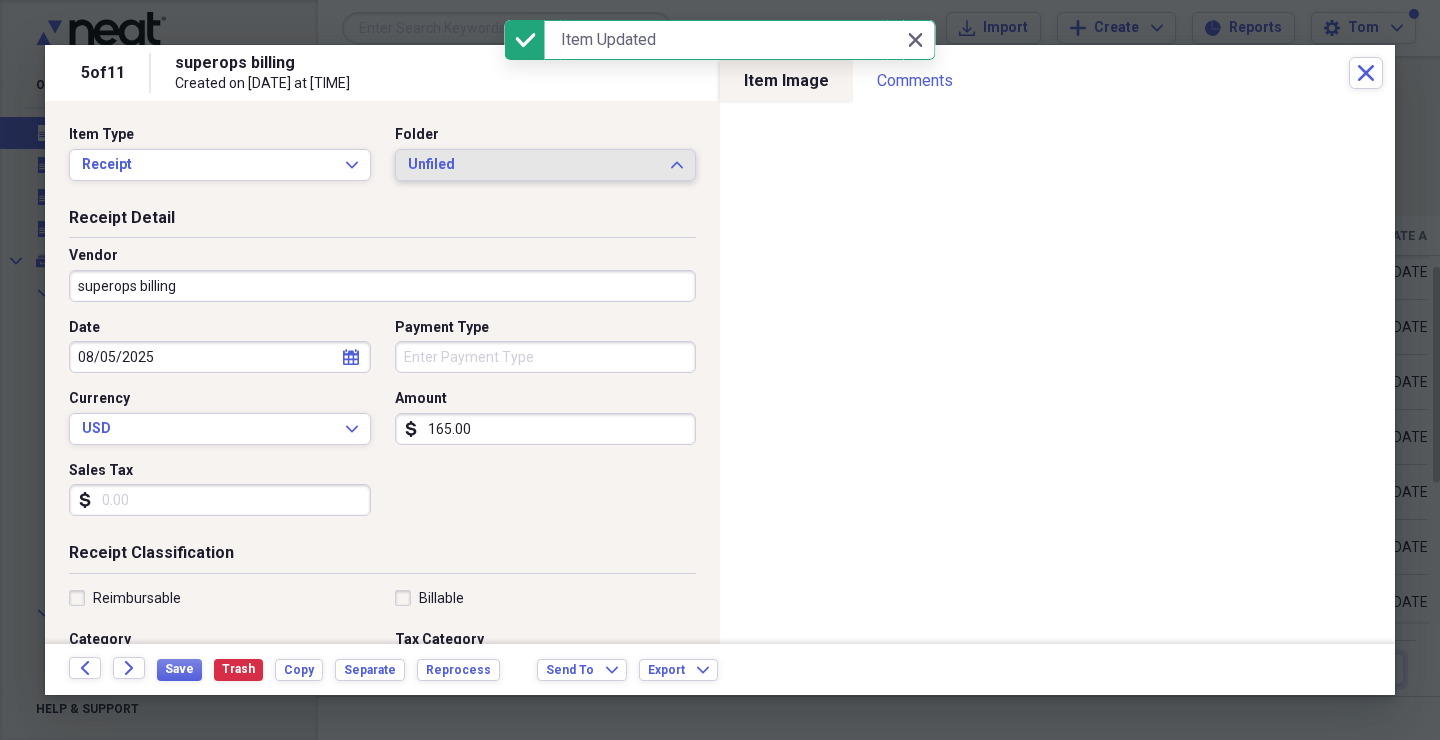 scroll, scrollTop: 4, scrollLeft: 0, axis: vertical 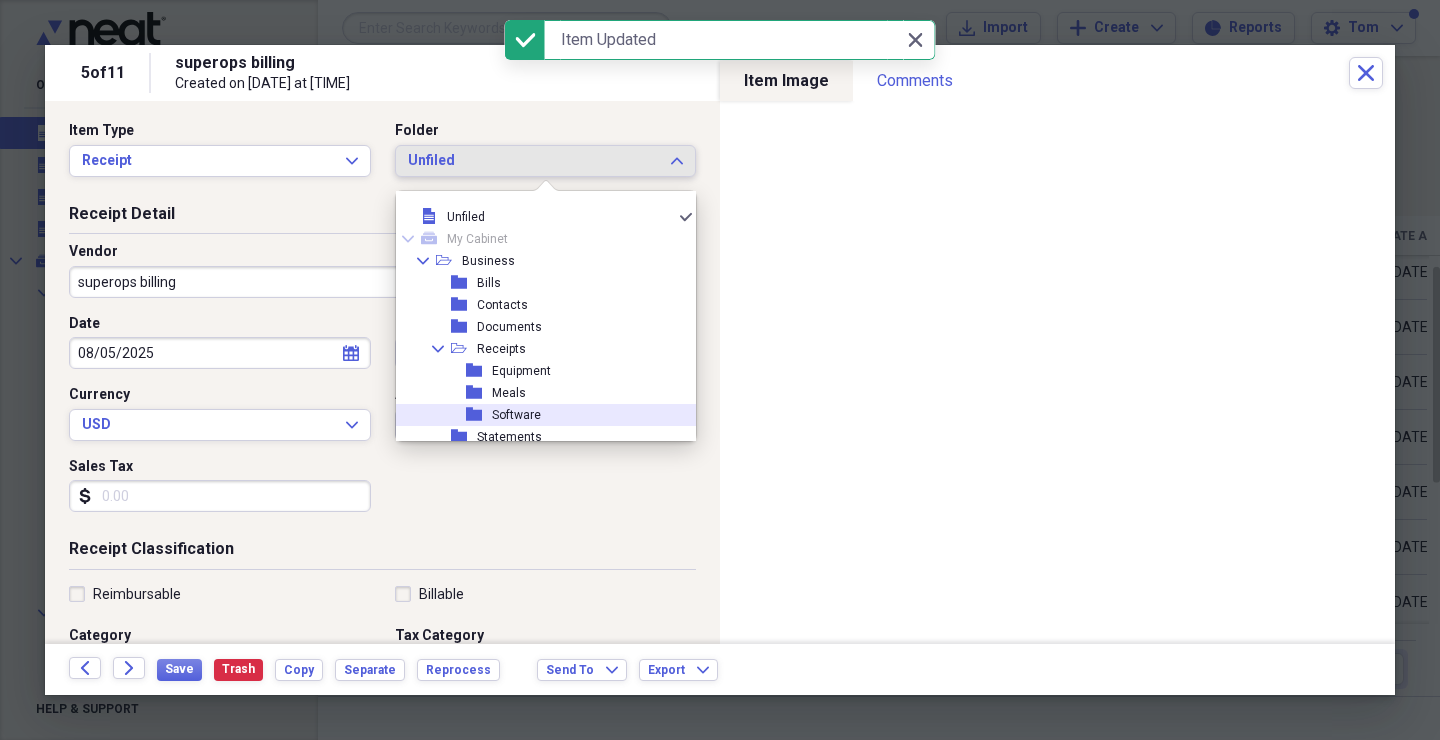 click on "Software" at bounding box center (516, 415) 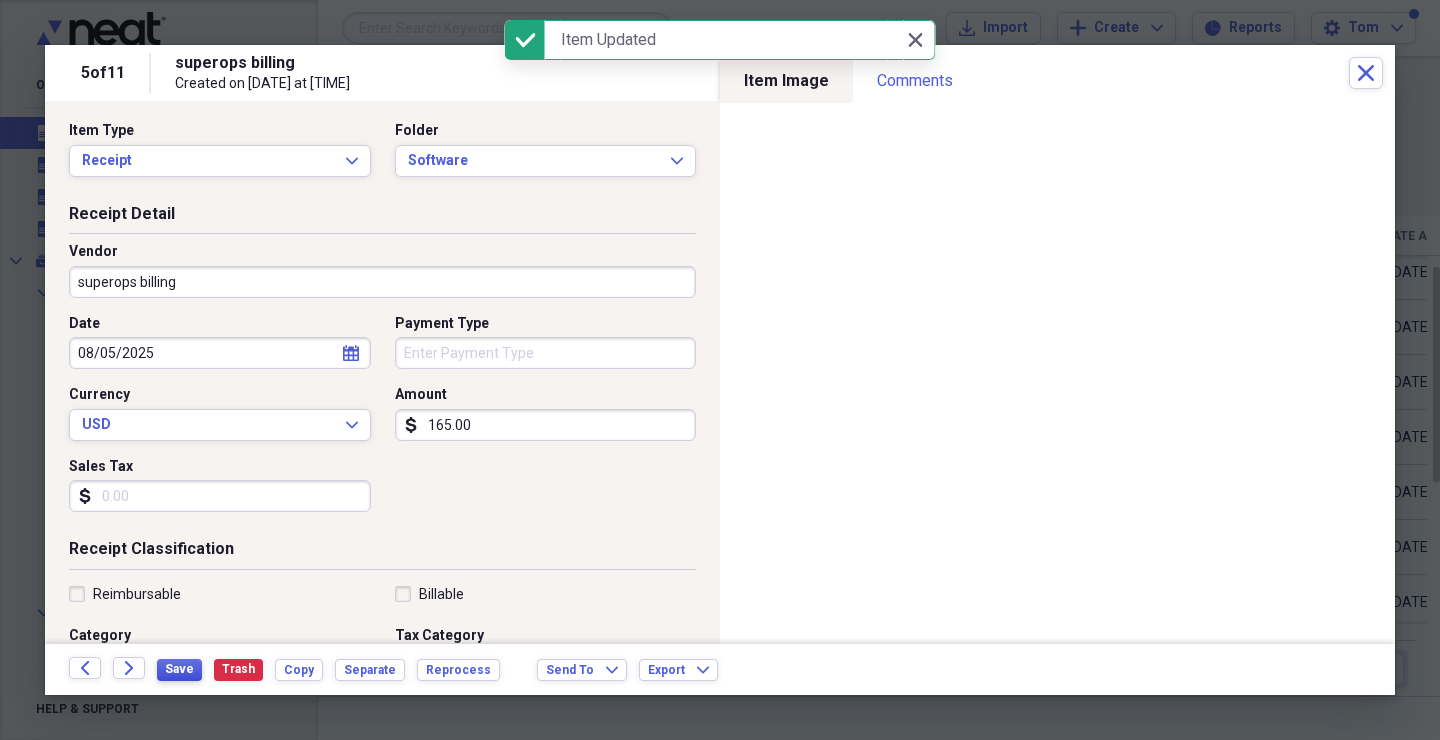 click on "Save" at bounding box center [179, 669] 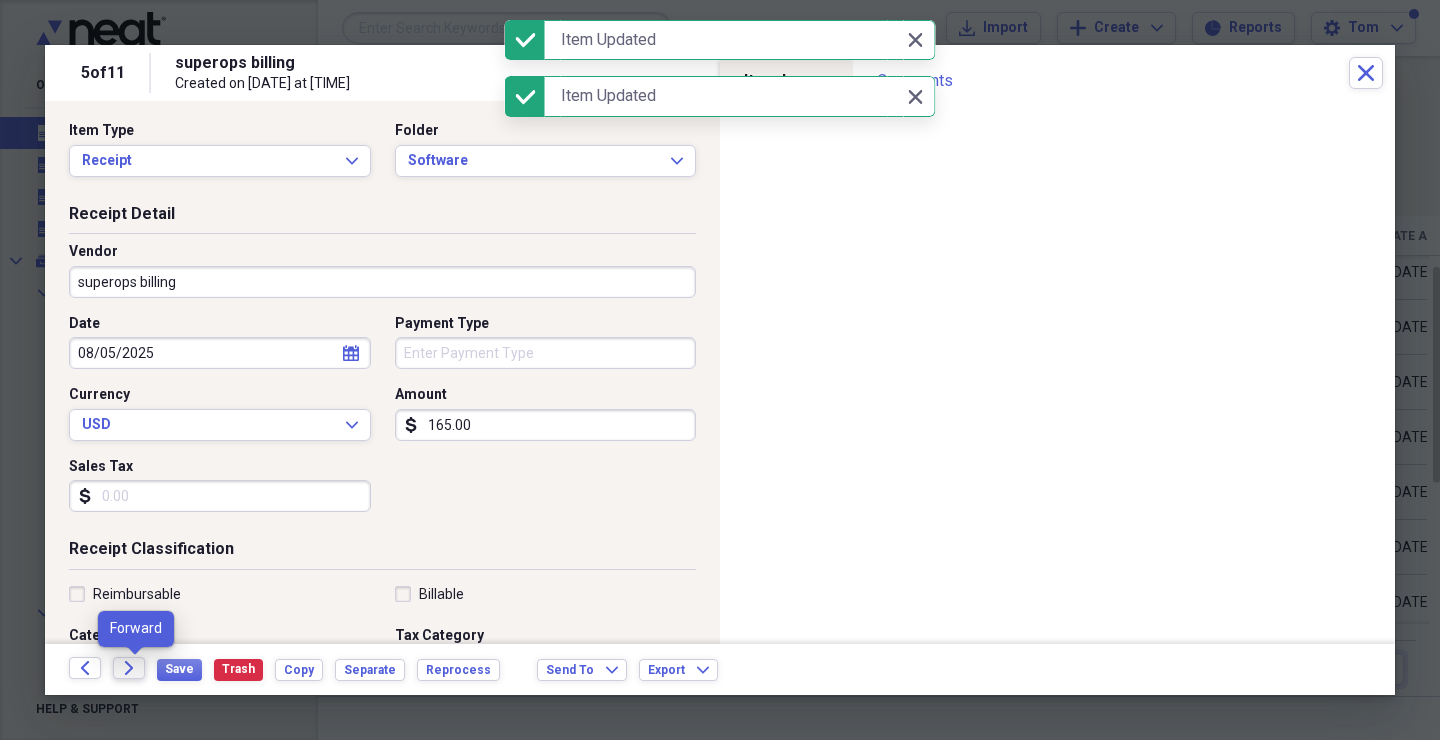 click on "Forward" at bounding box center (129, 668) 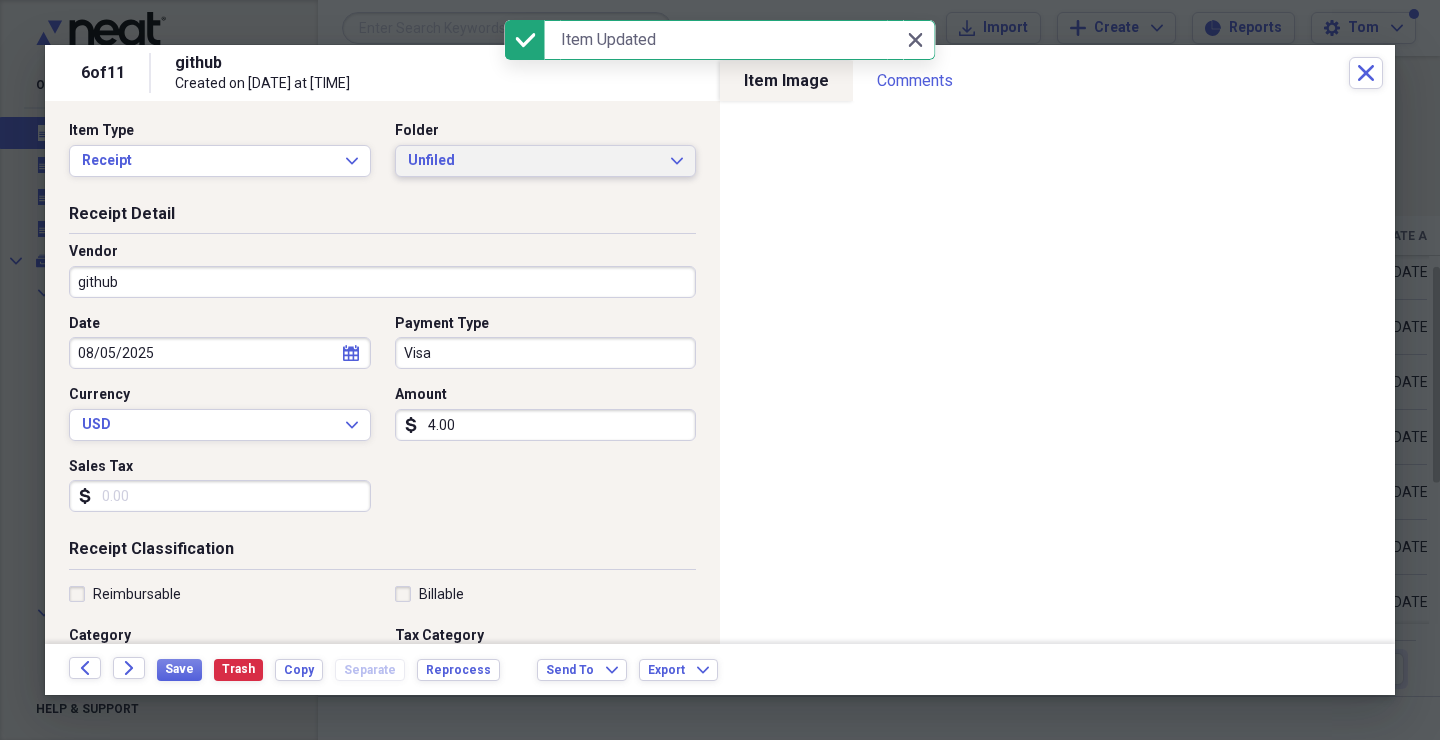click on "Unfiled Expand" at bounding box center (546, 161) 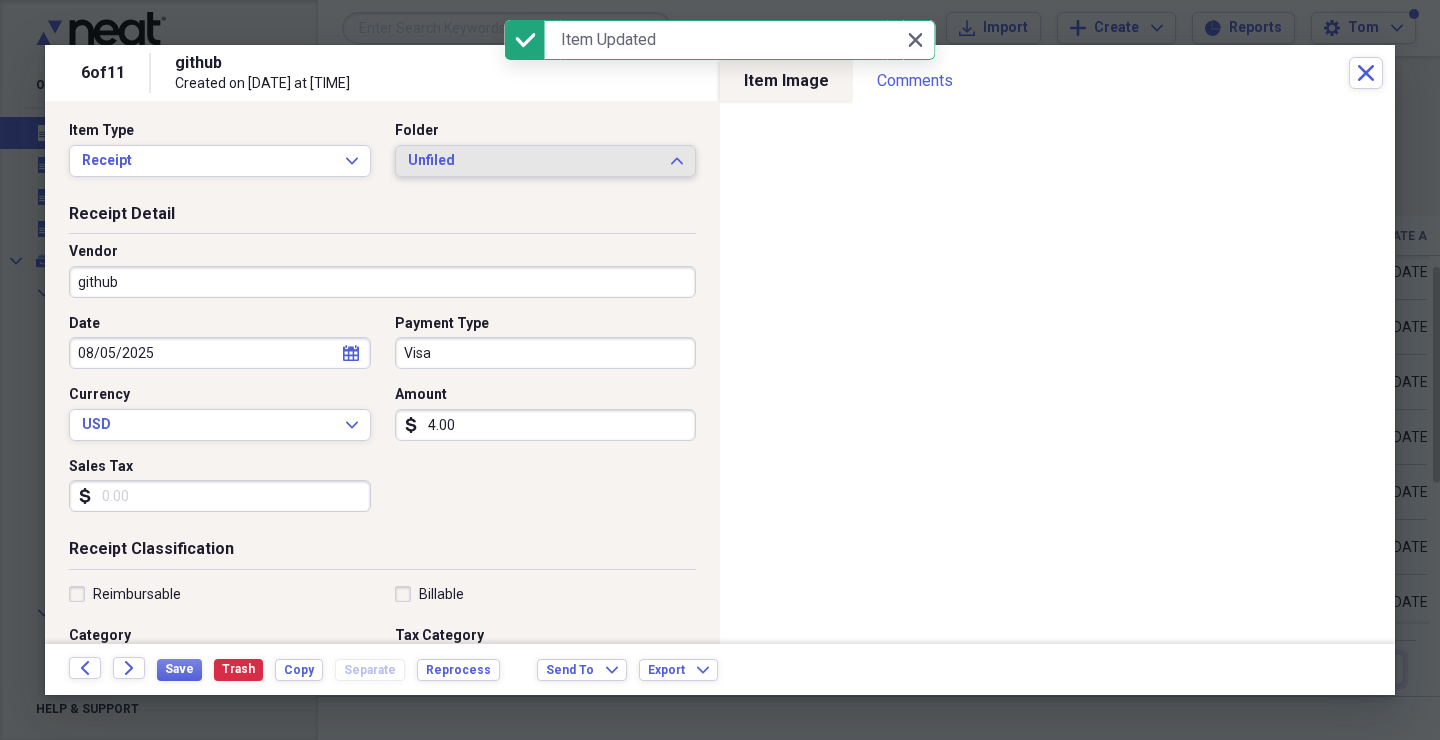 scroll, scrollTop: 12, scrollLeft: 0, axis: vertical 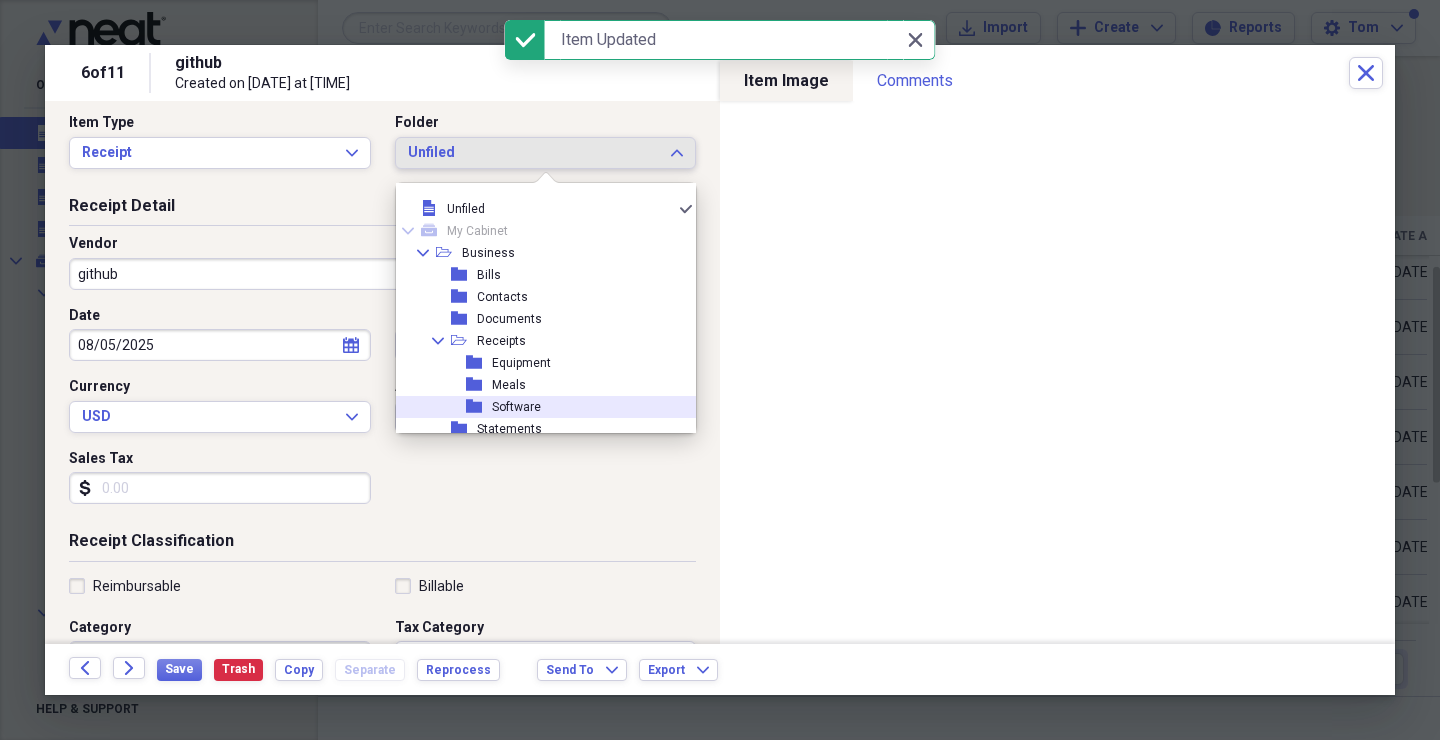 click on "Software" at bounding box center [516, 407] 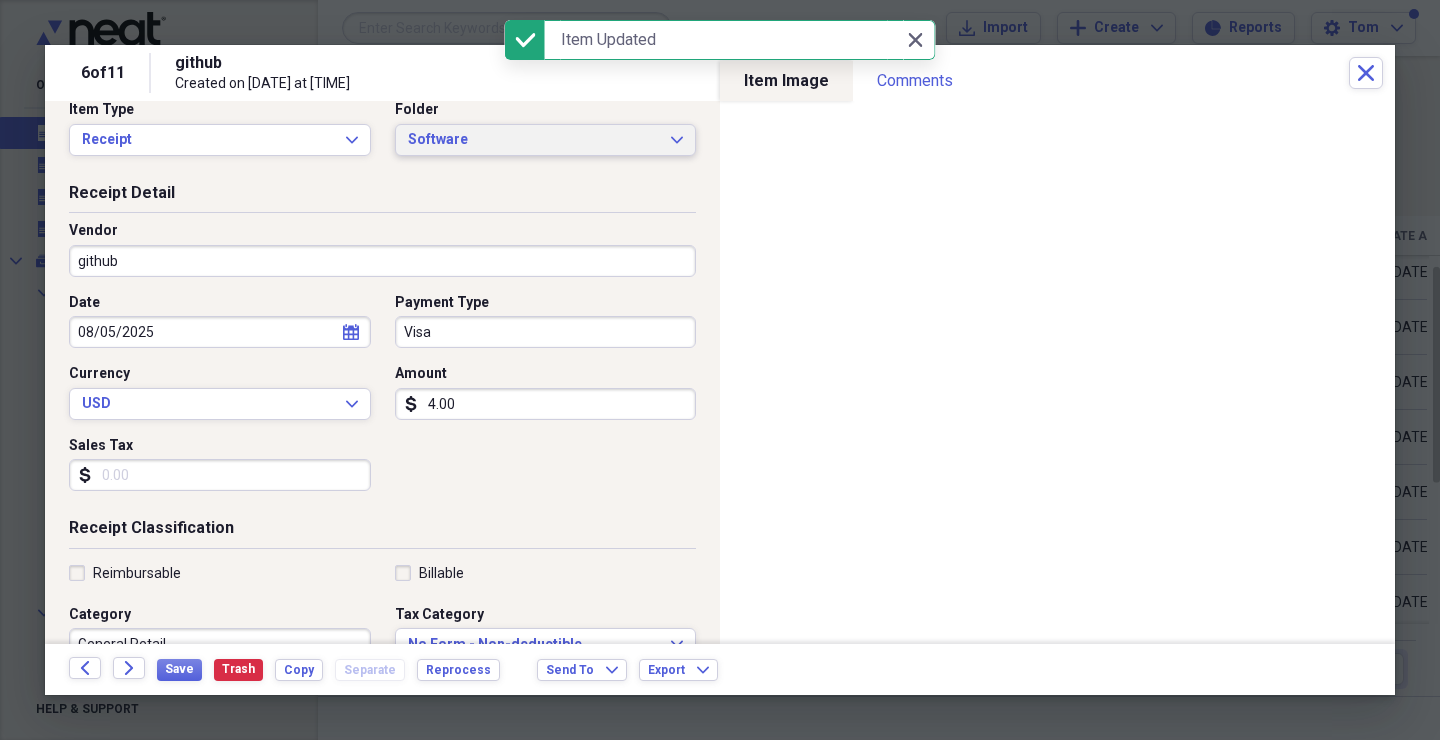 scroll, scrollTop: 14, scrollLeft: 0, axis: vertical 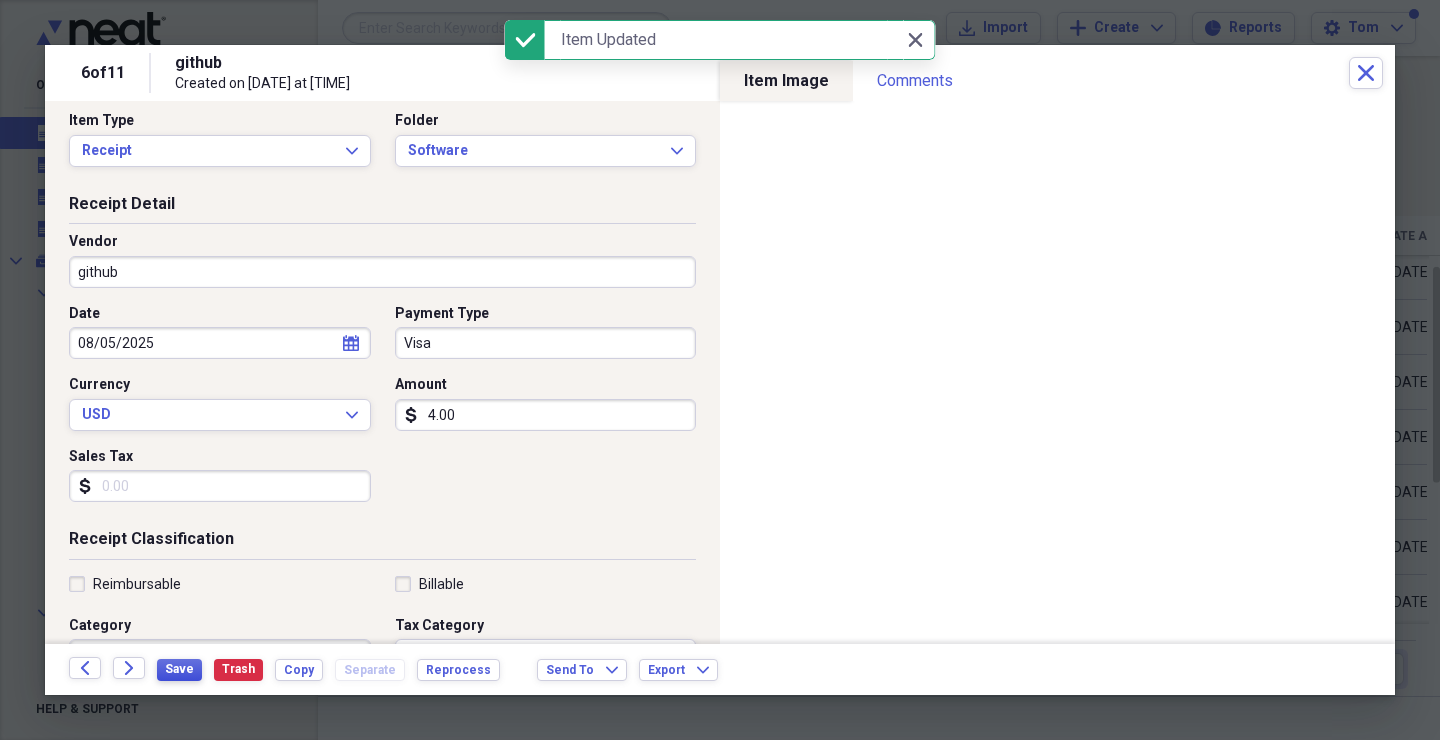 click on "Save" at bounding box center (179, 669) 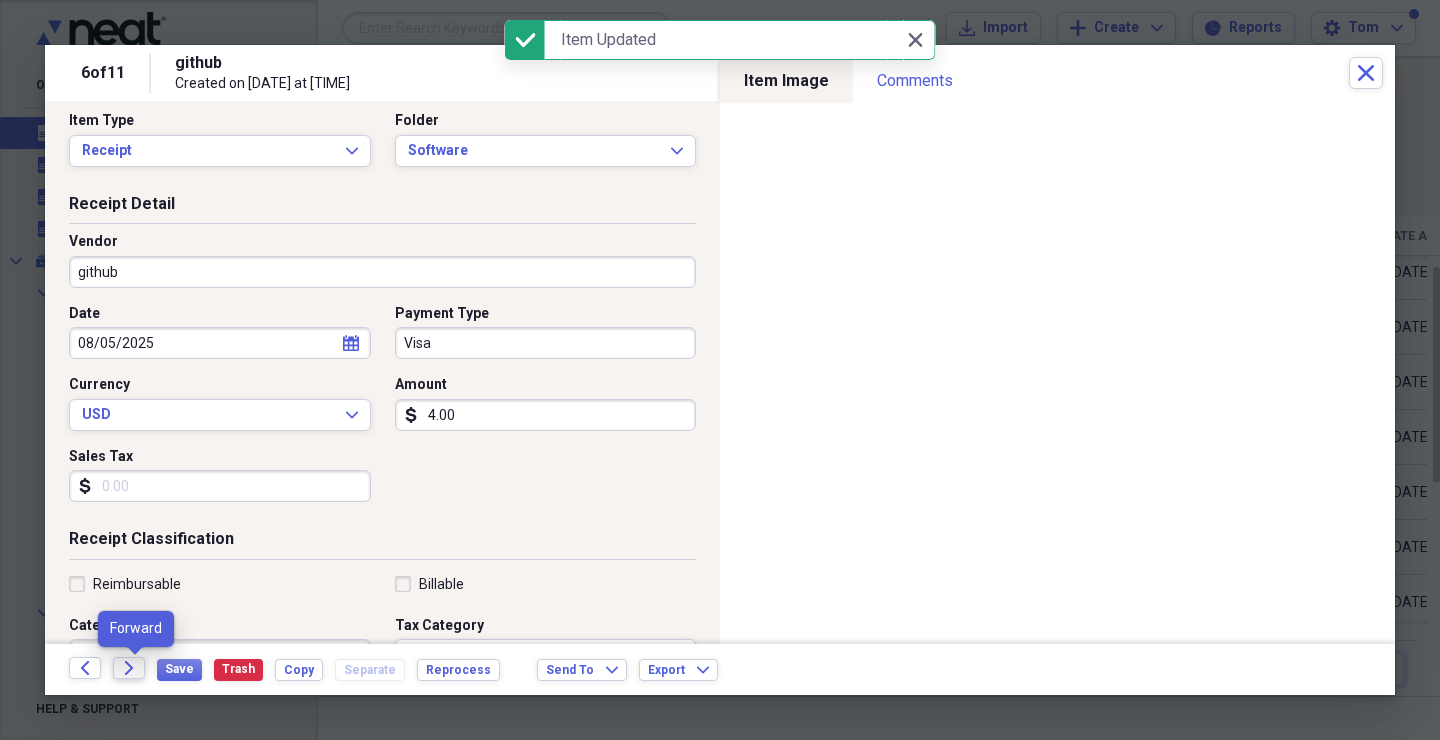 click on "Forward" 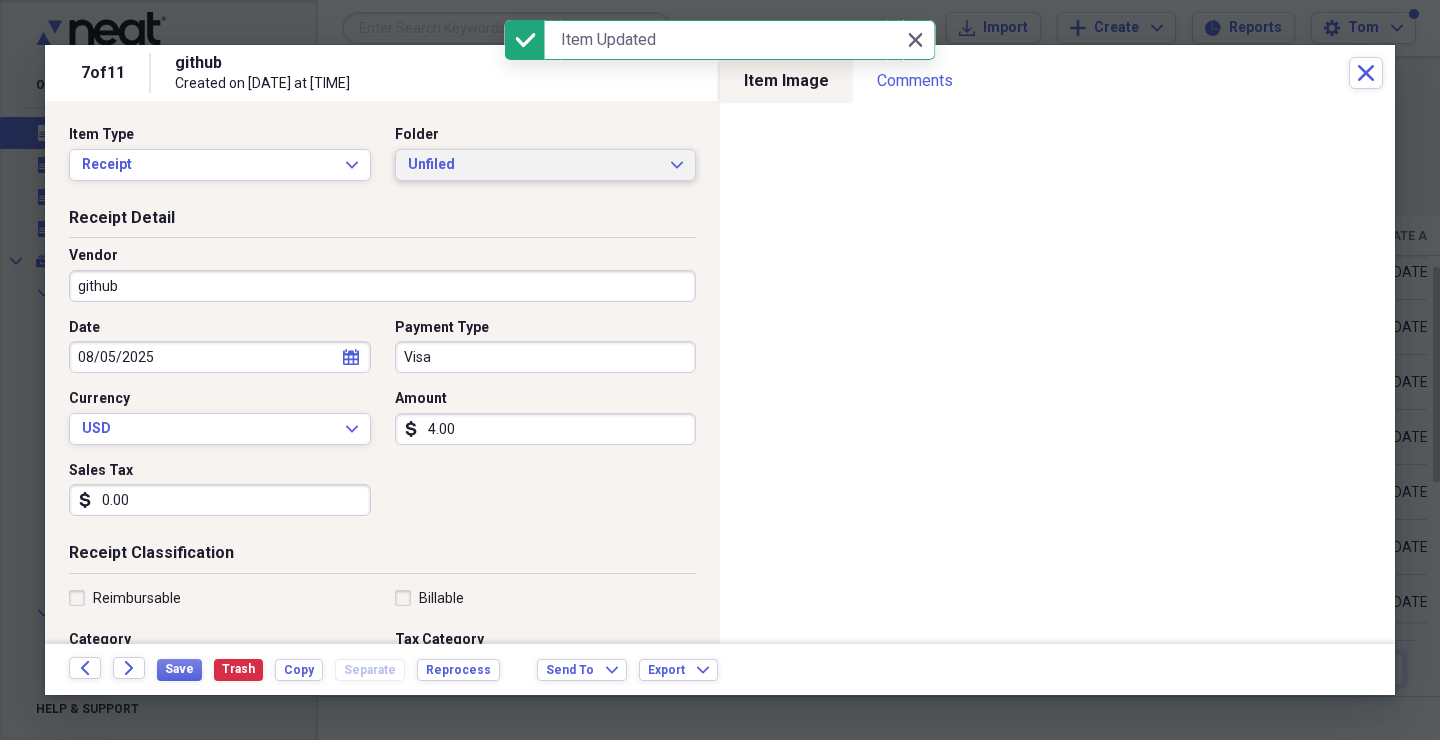 click on "Unfiled" at bounding box center [534, 165] 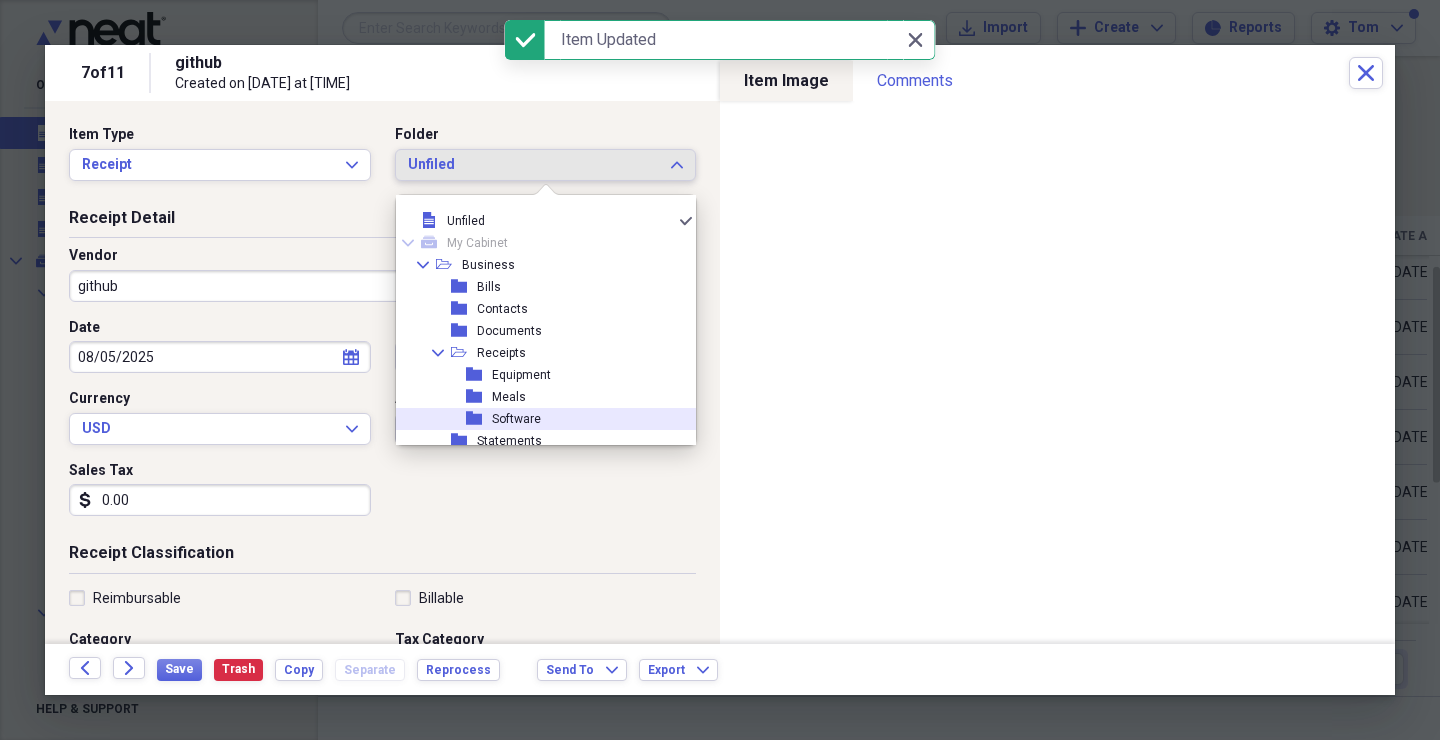 click on "Software" at bounding box center (516, 419) 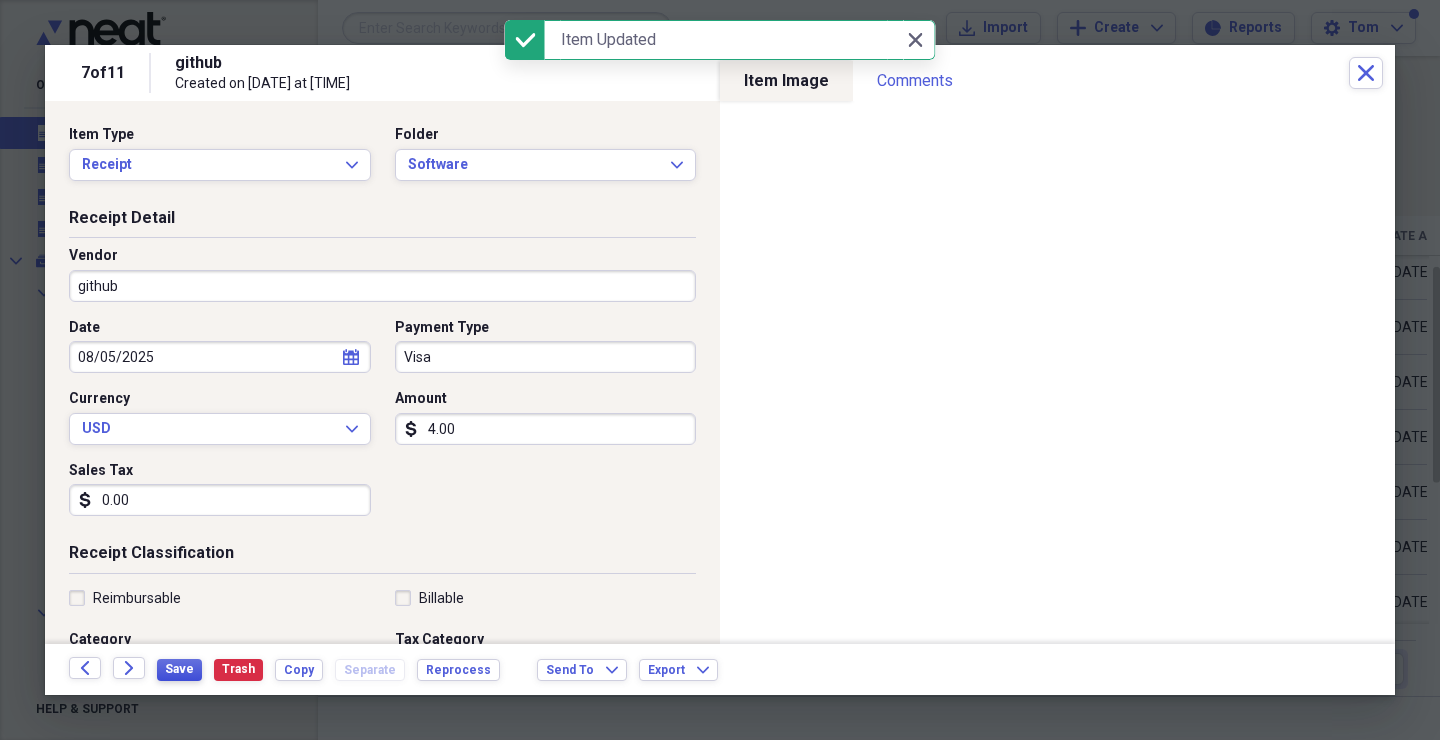 click on "Save" at bounding box center [179, 670] 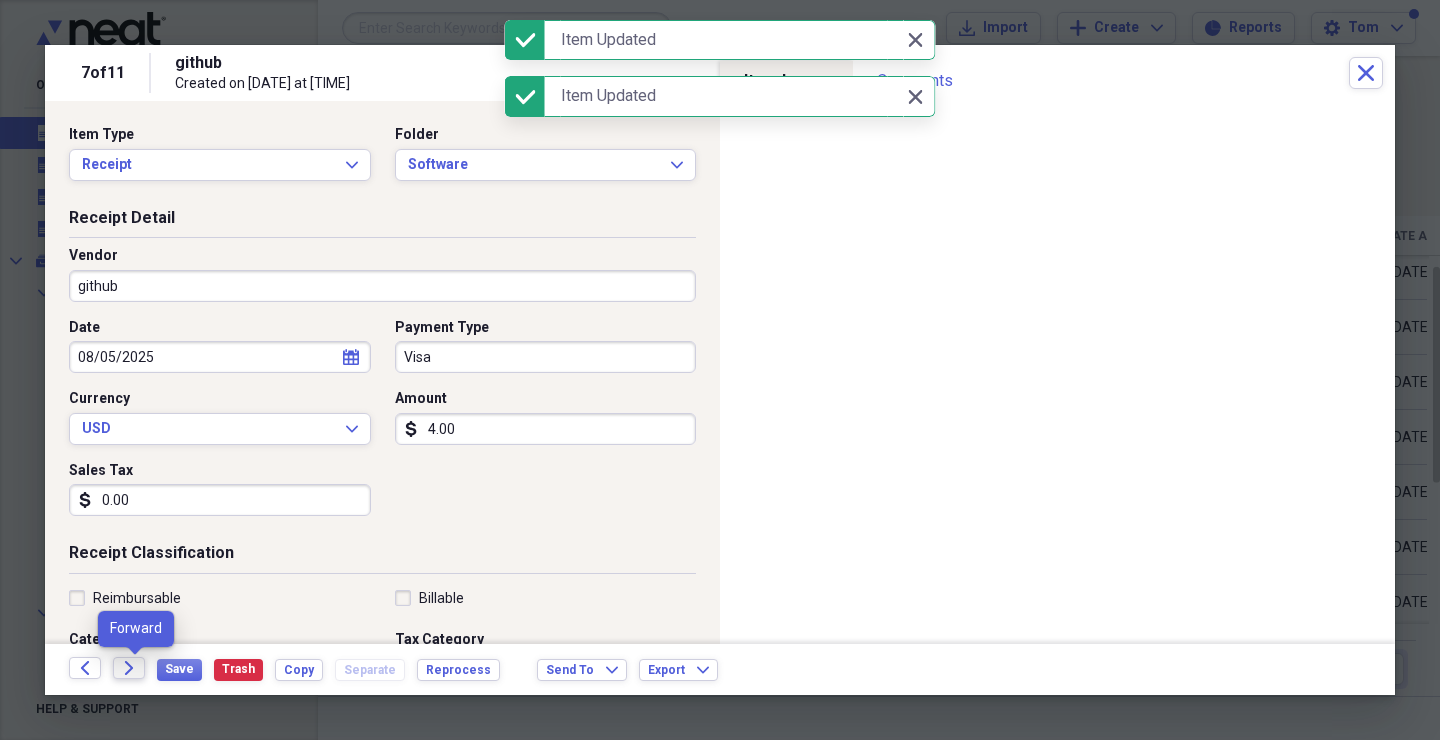click on "Forward" at bounding box center [129, 668] 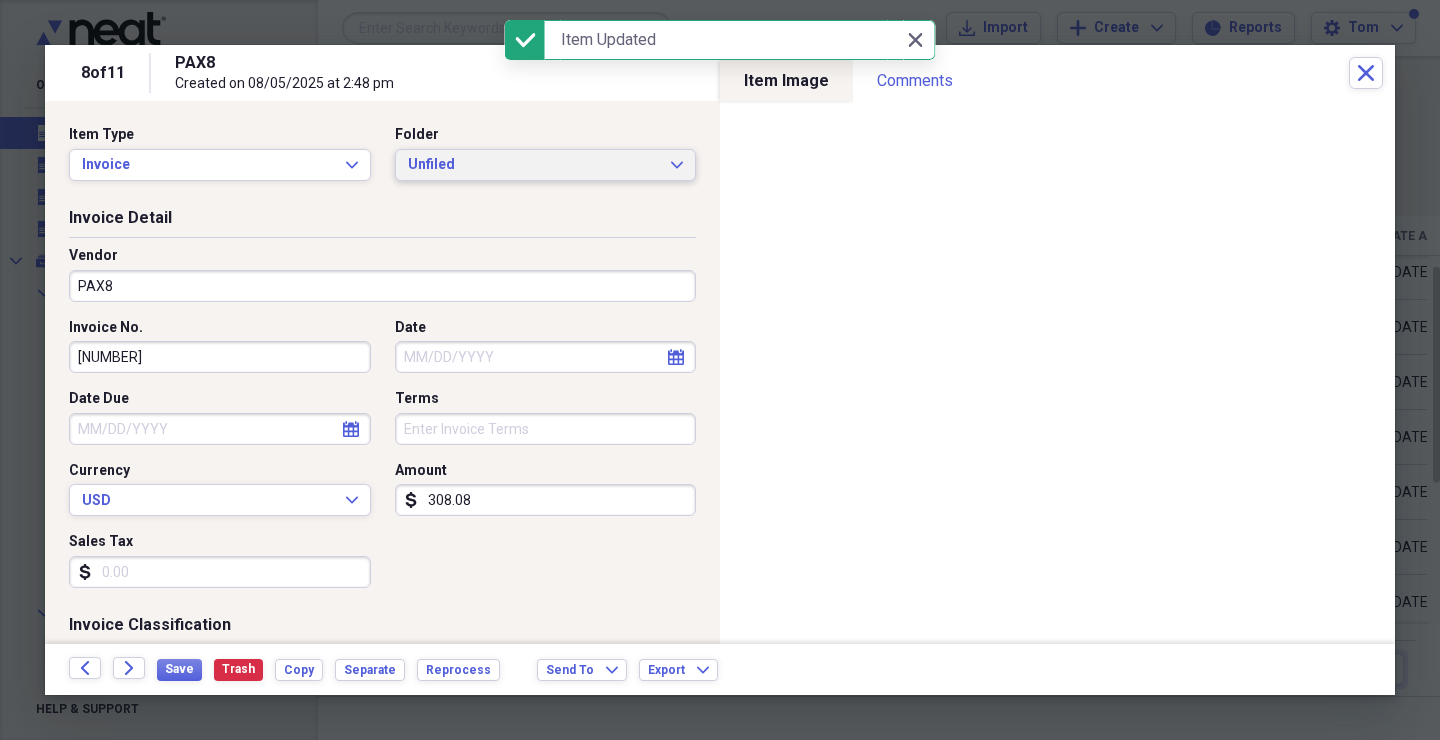 click on "Unfiled" at bounding box center [534, 165] 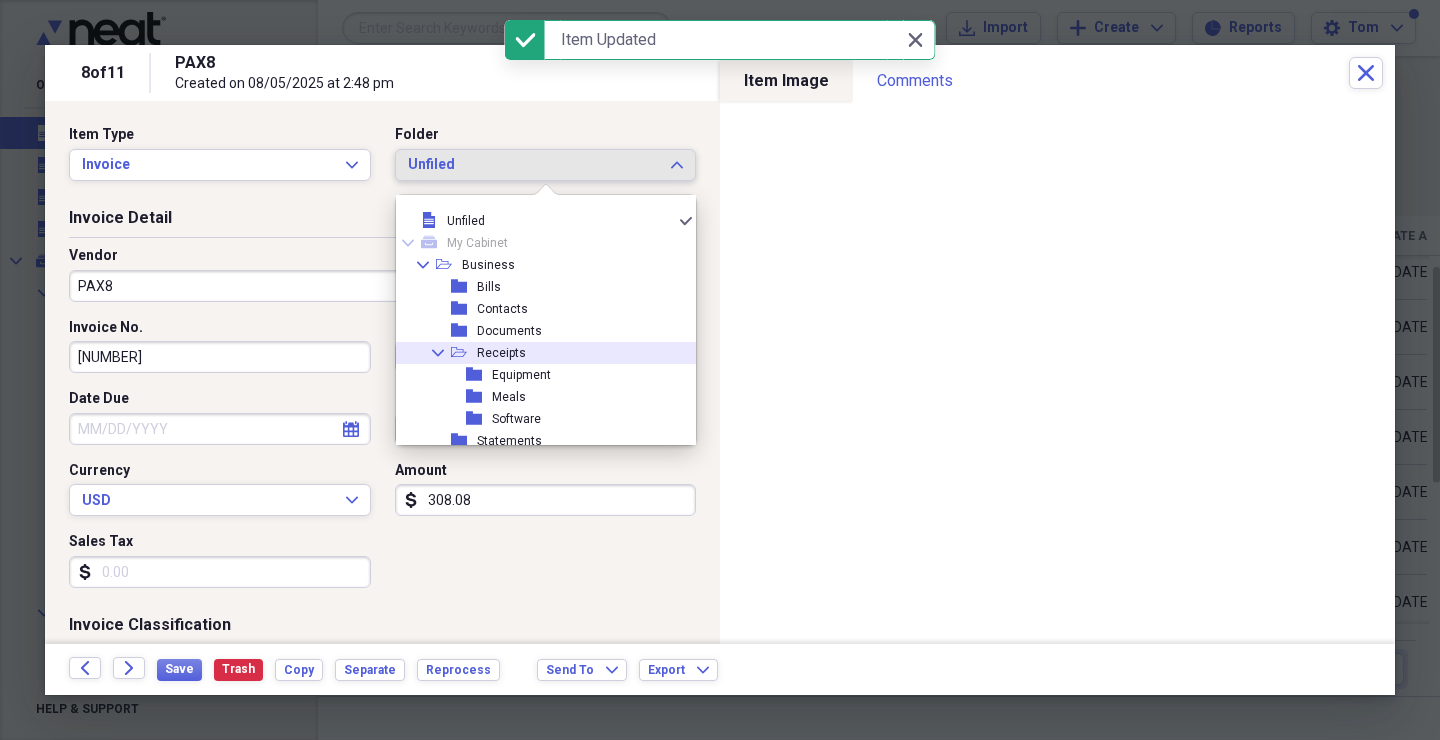 scroll, scrollTop: 99, scrollLeft: 0, axis: vertical 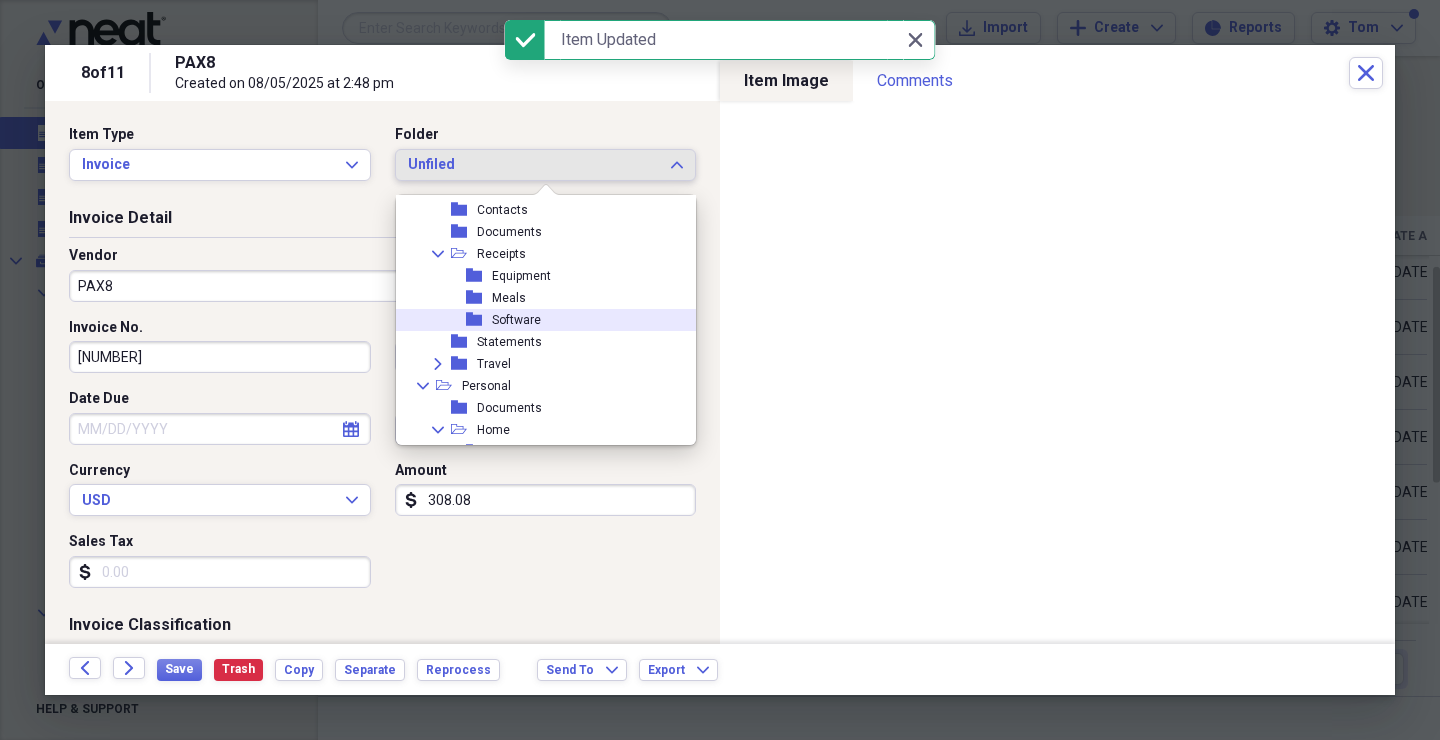 click on "Software" at bounding box center (516, 320) 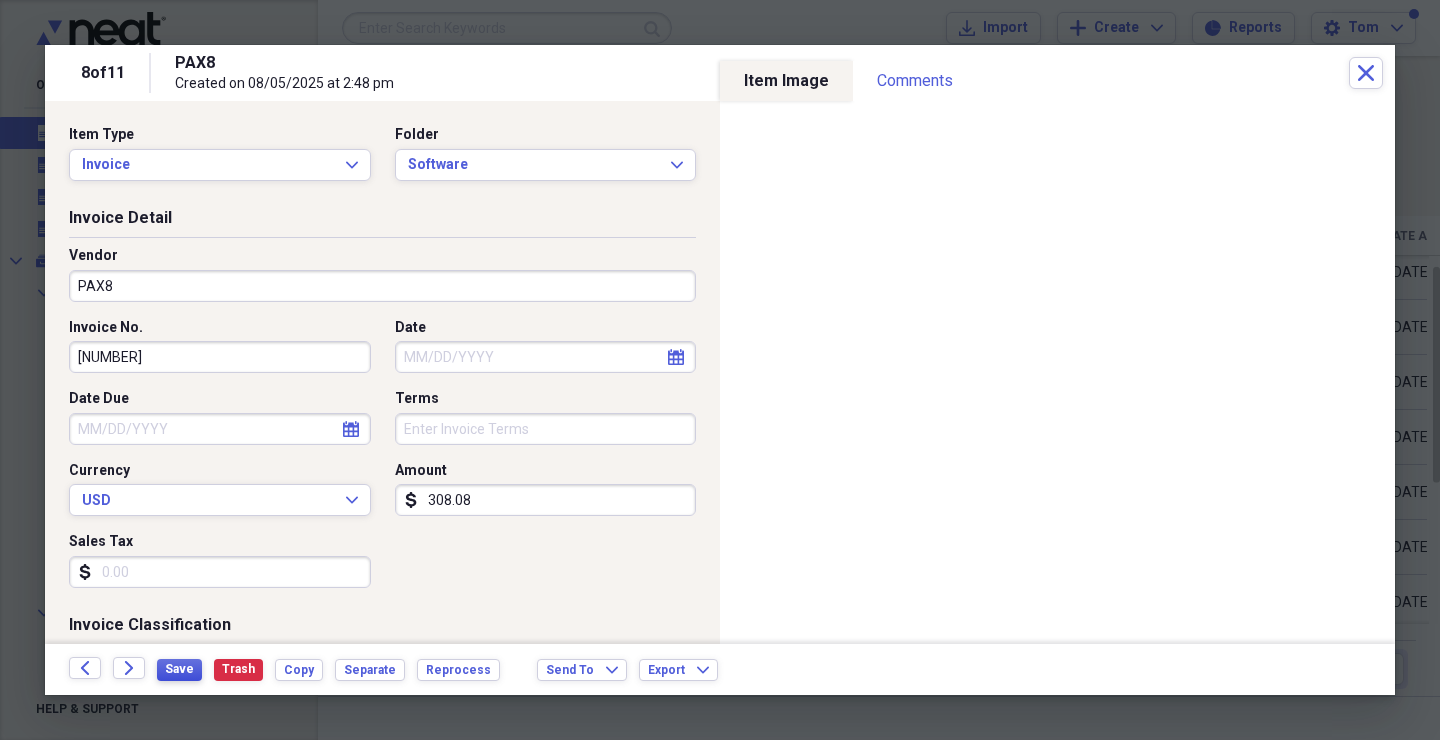click on "Save" at bounding box center [179, 669] 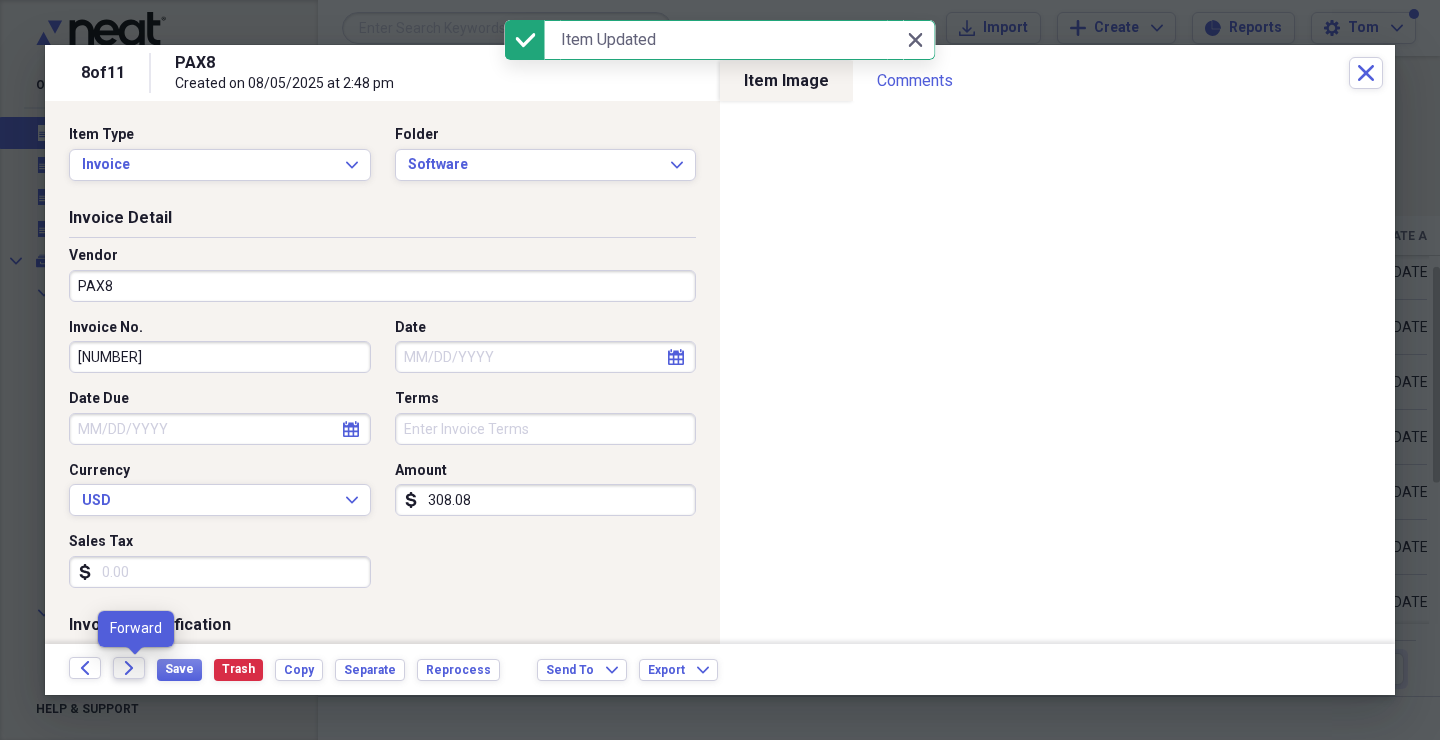 click on "Forward" 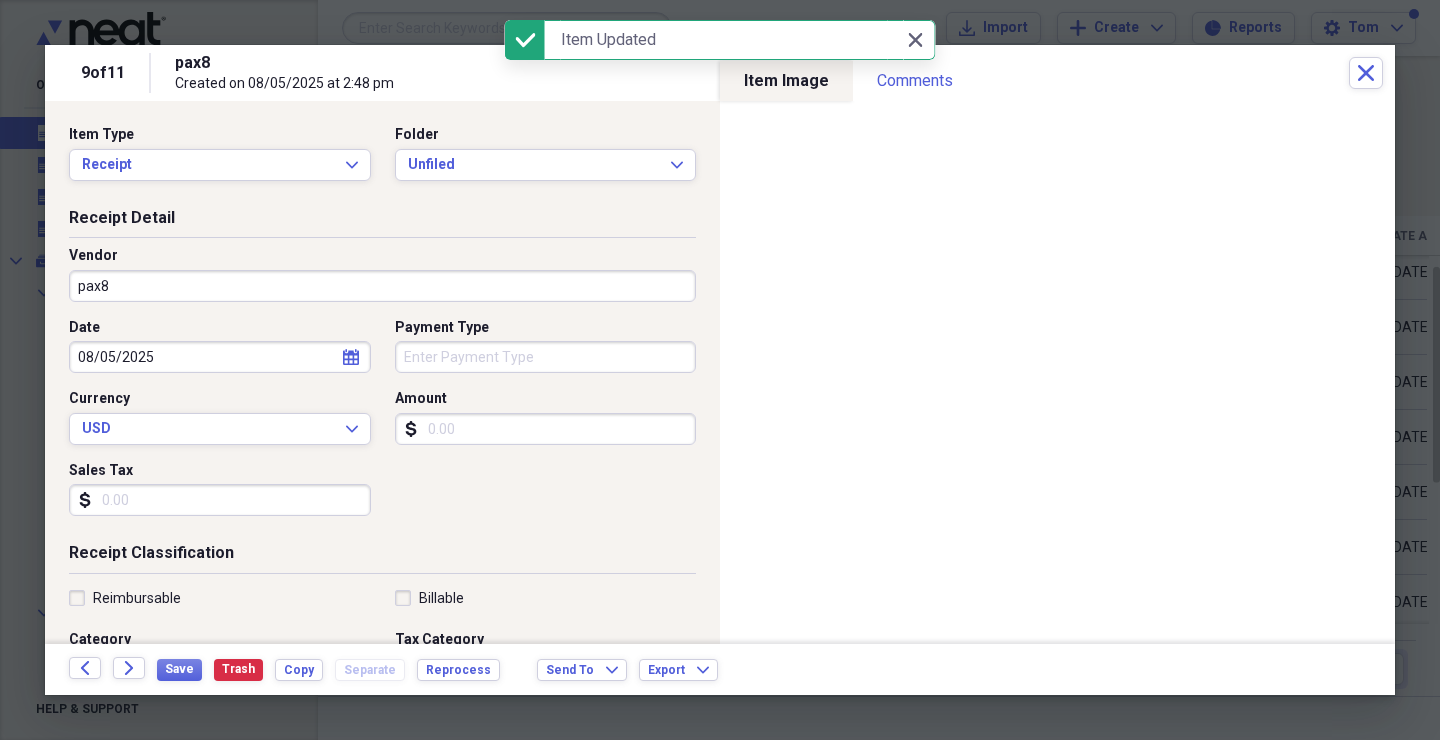 click on "Folder Unfiled Expand" at bounding box center [540, 153] 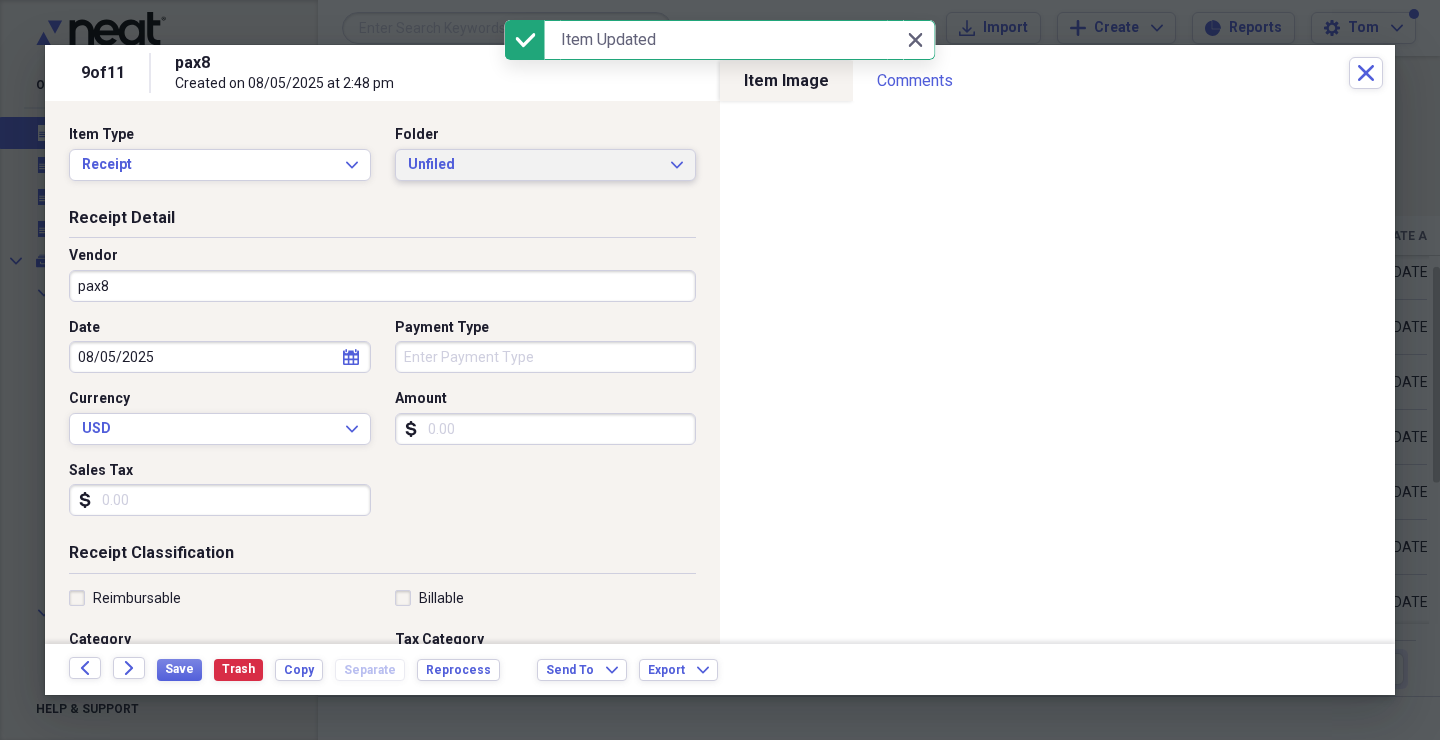 click on "Unfiled Expand" at bounding box center [546, 165] 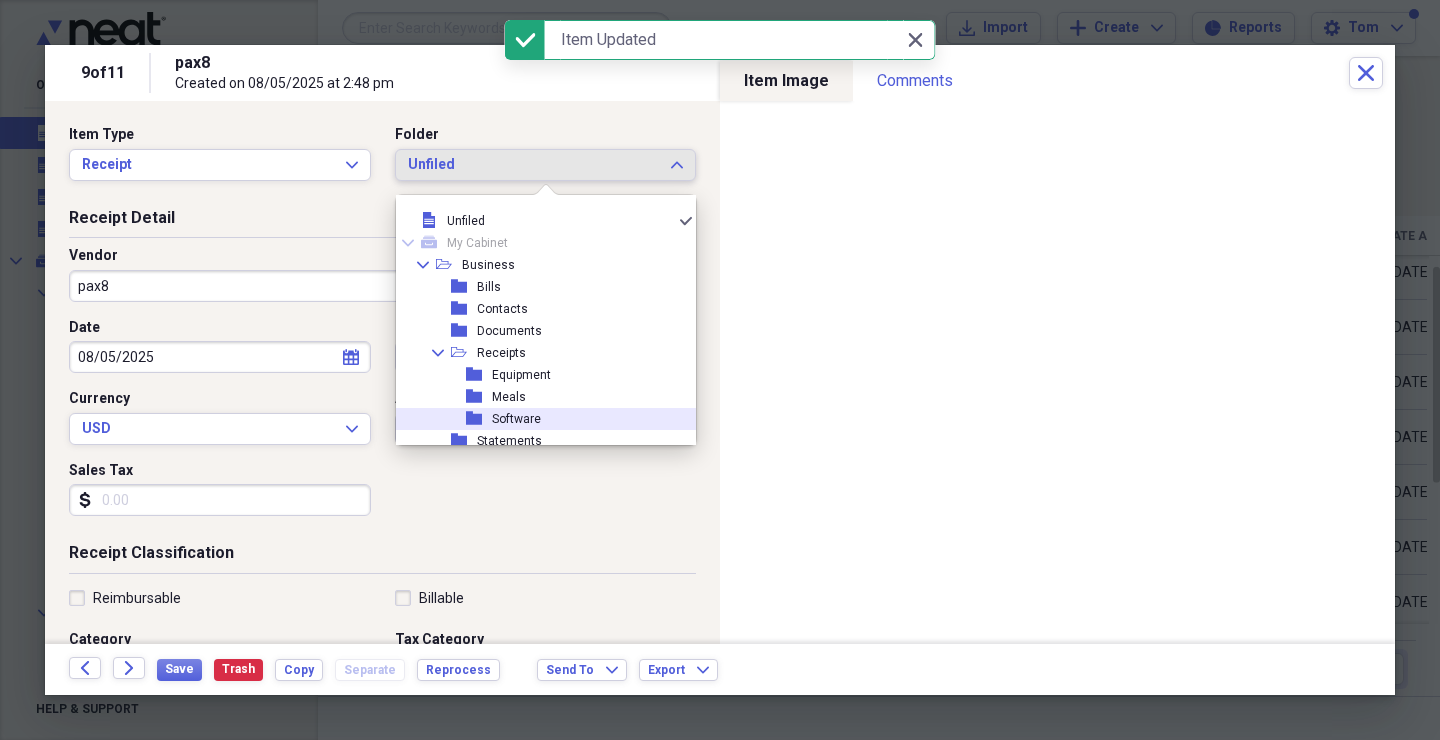 drag, startPoint x: 517, startPoint y: 412, endPoint x: 452, endPoint y: 491, distance: 102.30347 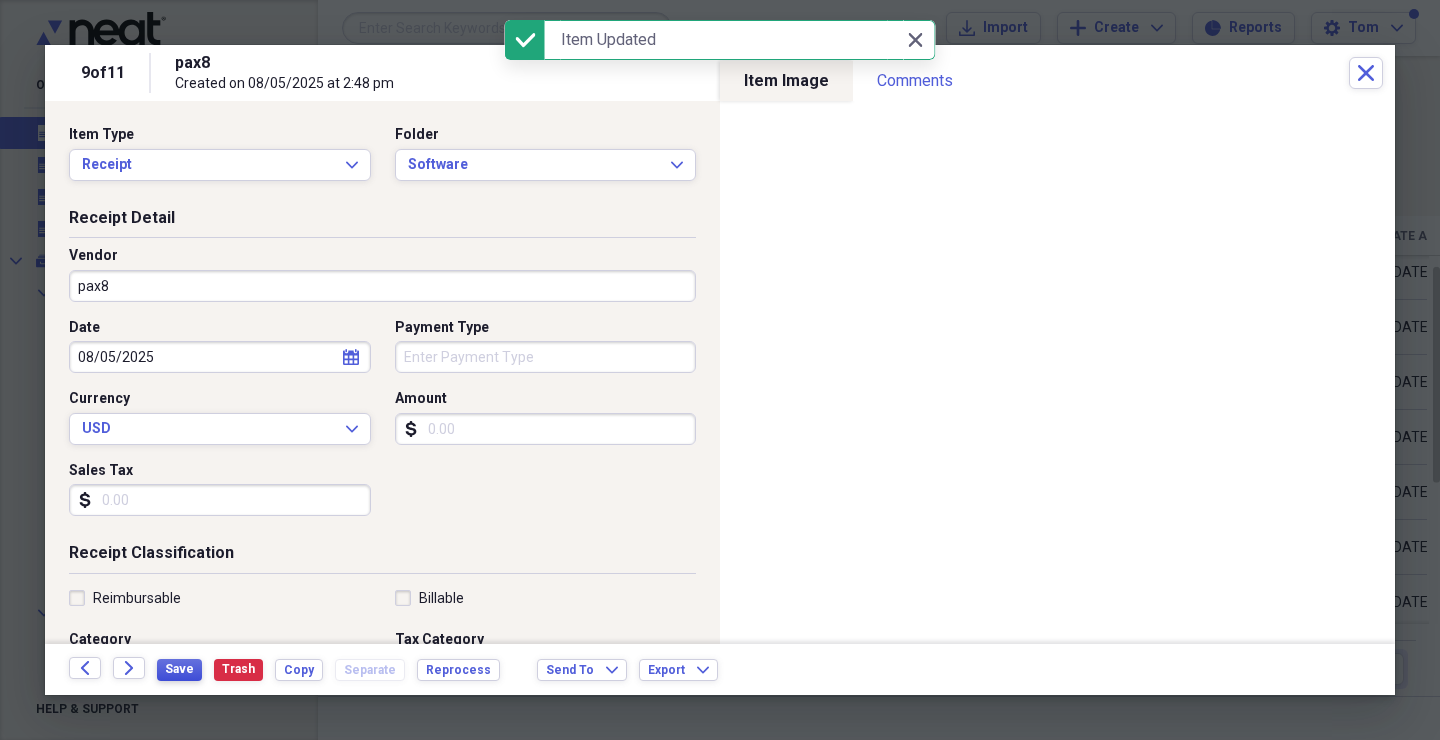 click on "Save" at bounding box center (179, 669) 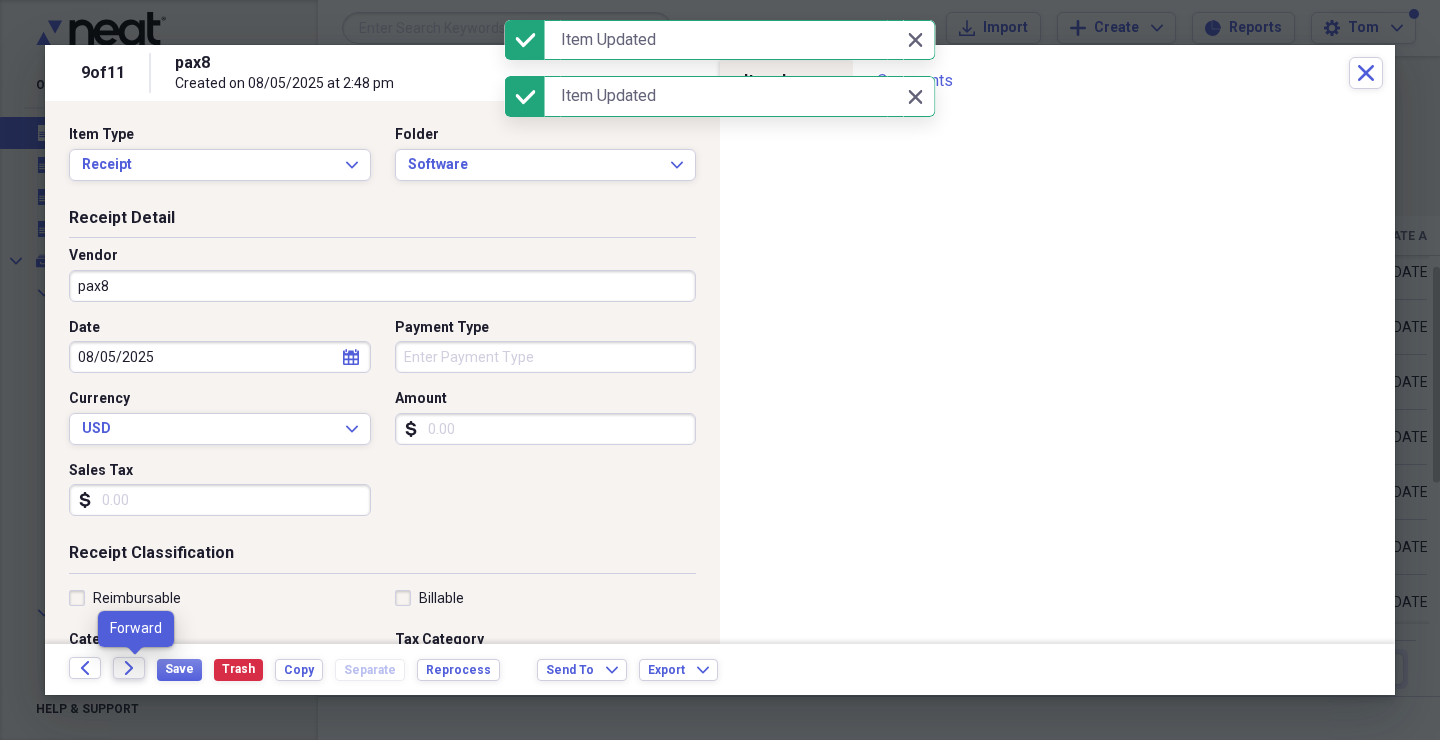 click on "Forward" 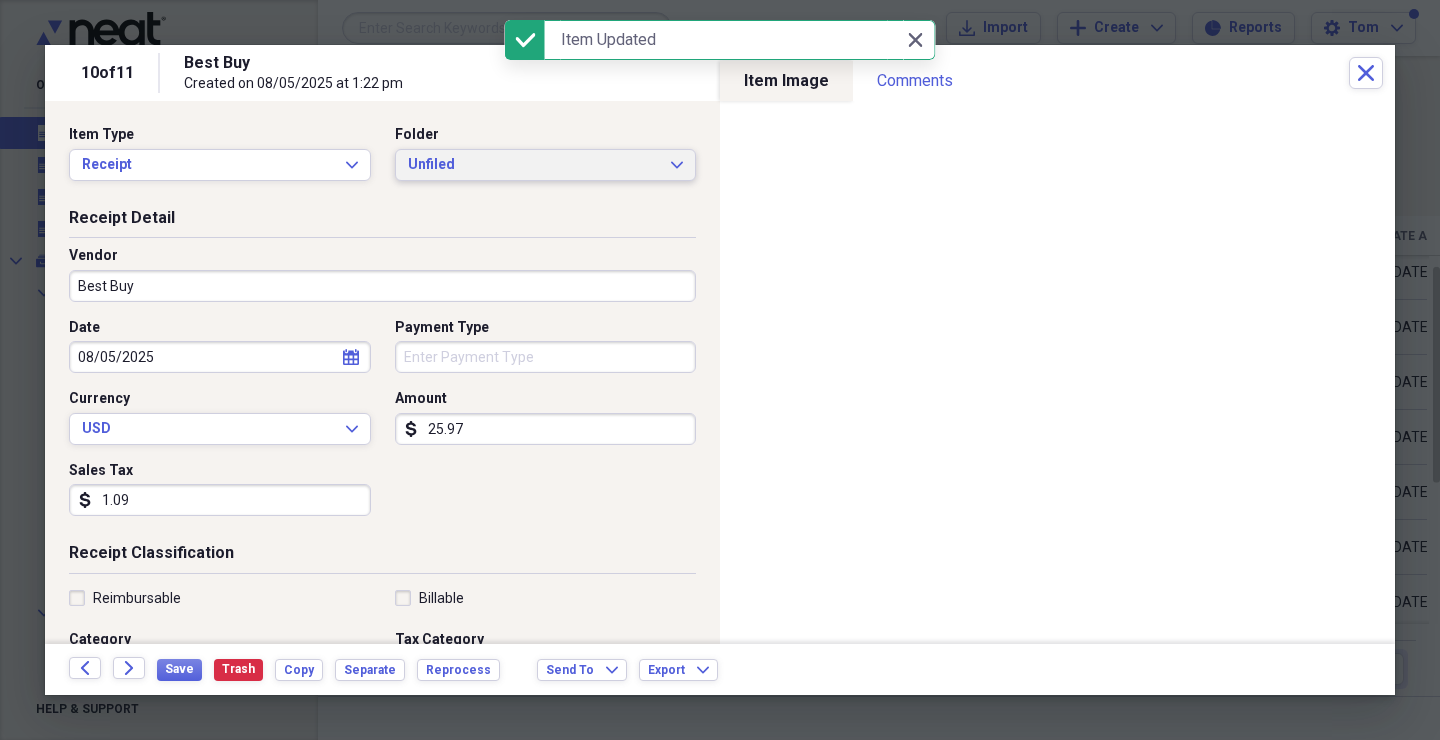 click on "Unfiled" at bounding box center [534, 165] 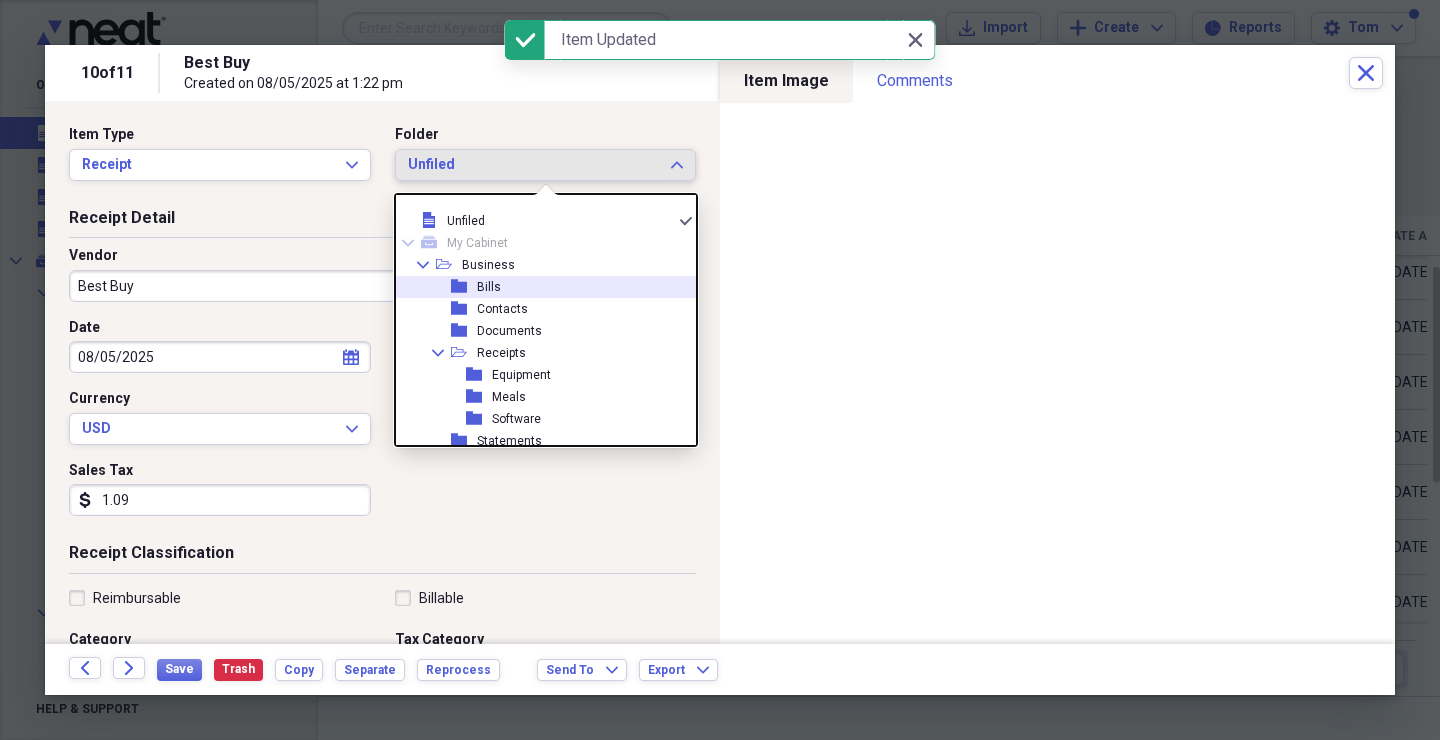 click on "folder Bills" at bounding box center [538, 287] 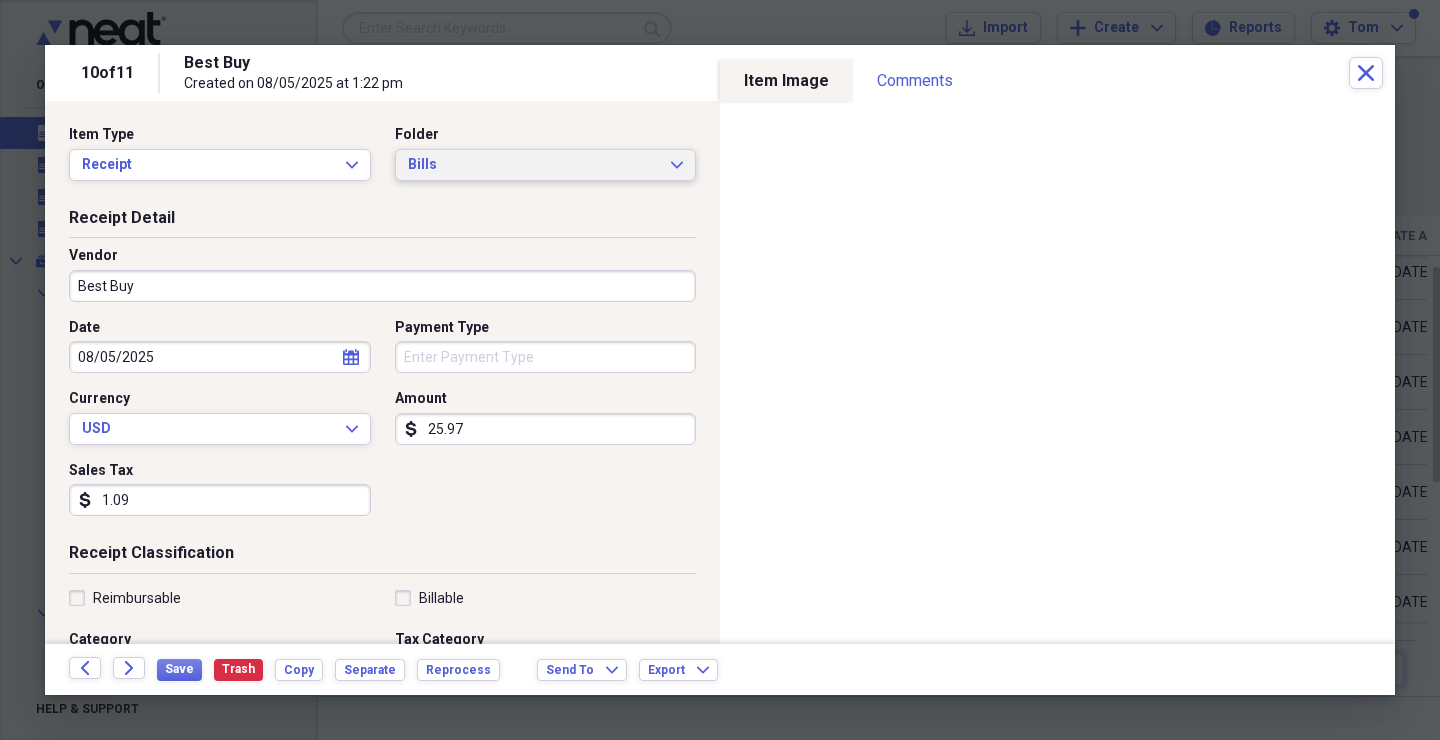 click on "Bills" at bounding box center [534, 165] 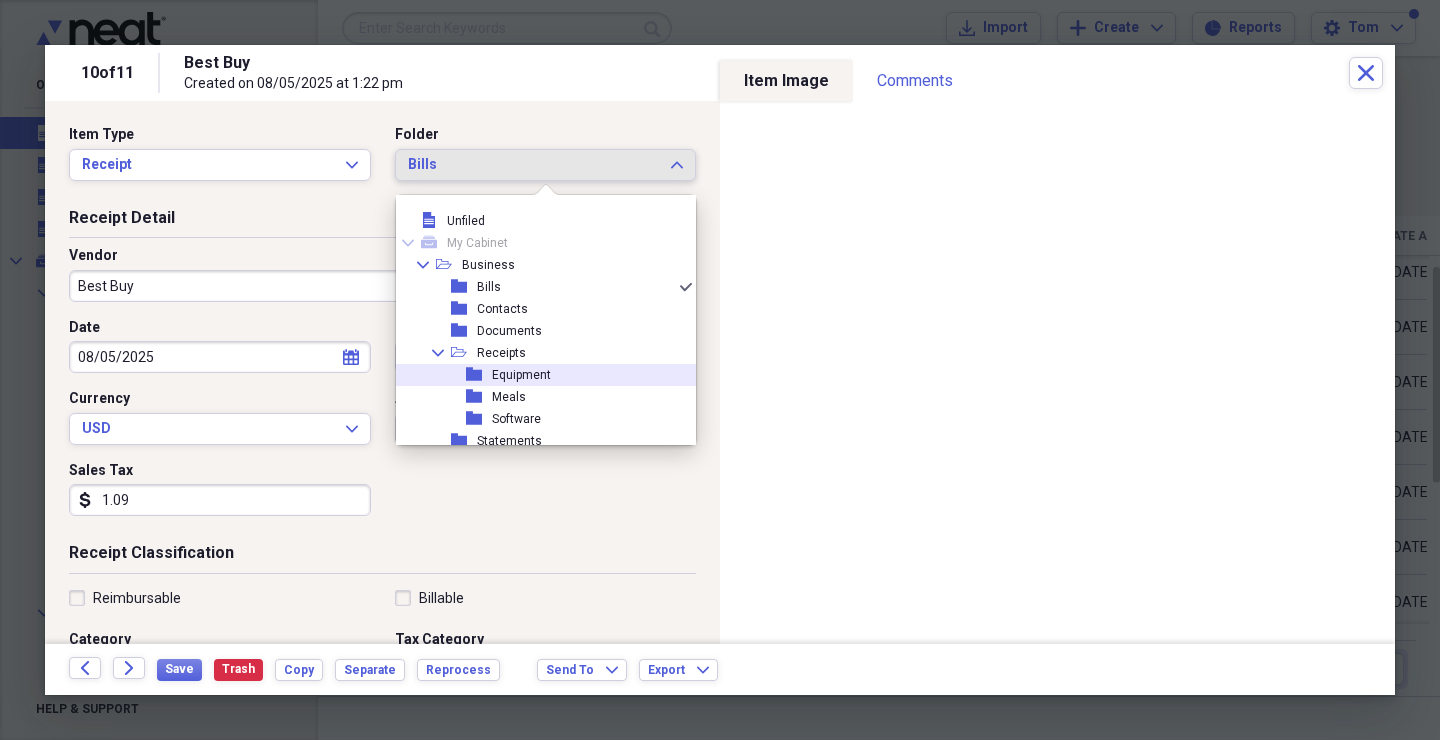click on "Equipment" at bounding box center [521, 375] 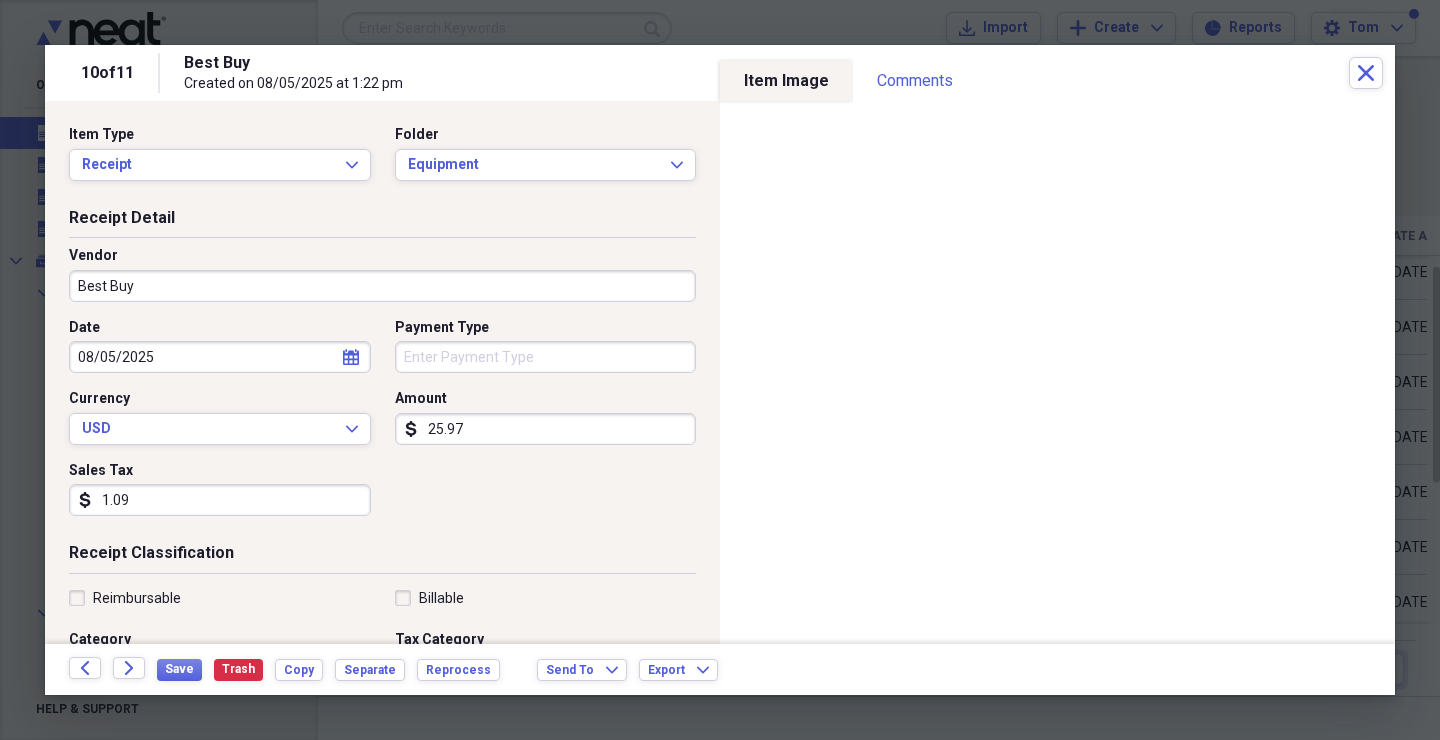 click on "1.09" at bounding box center [220, 500] 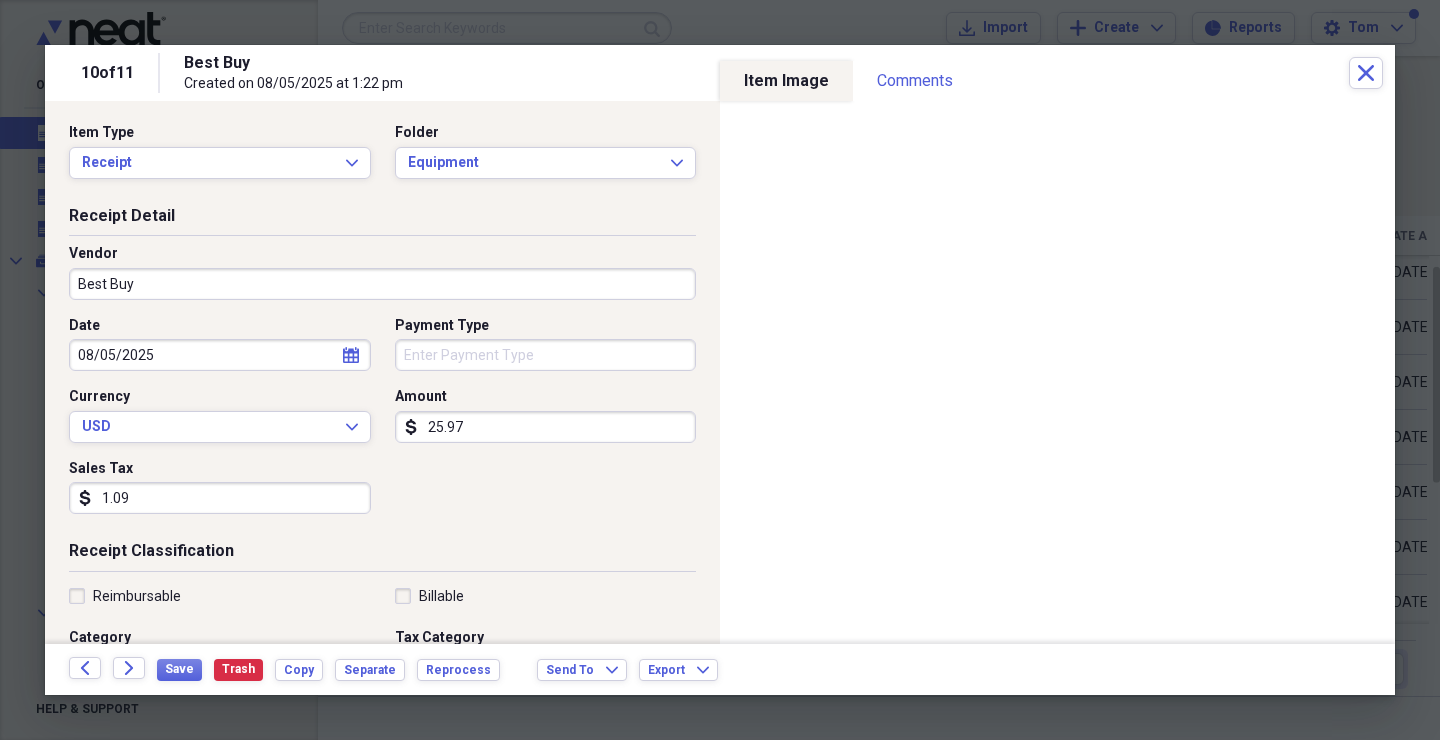 scroll, scrollTop: 0, scrollLeft: 0, axis: both 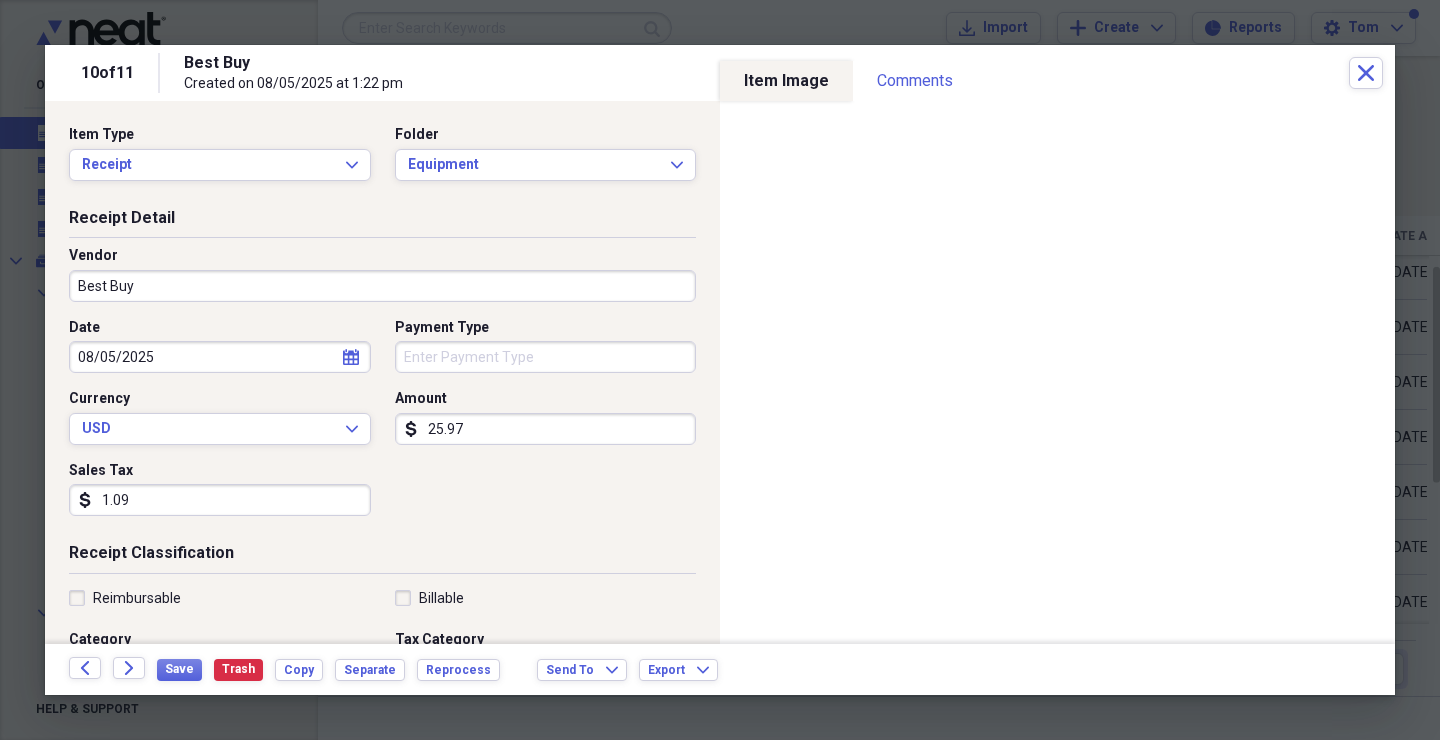 type on "1.09" 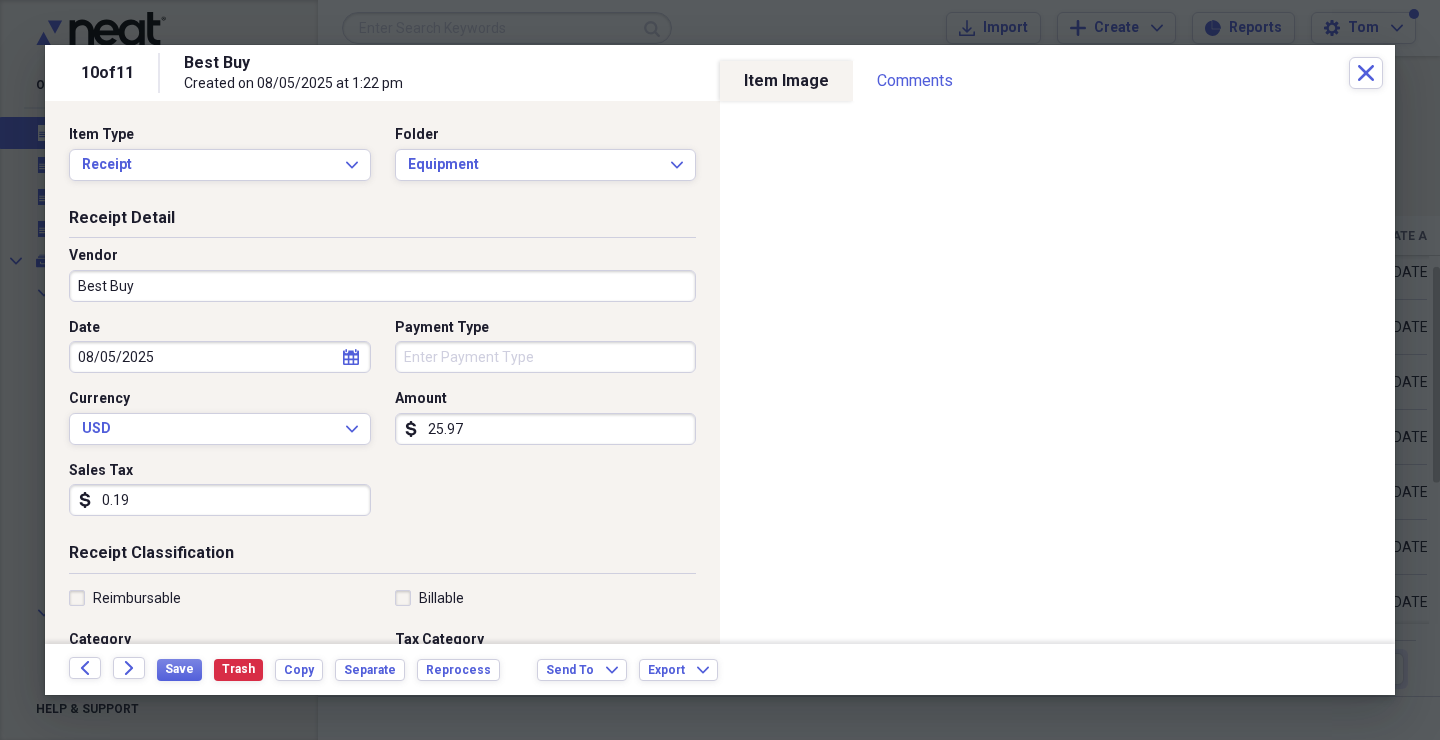 type on "1.98" 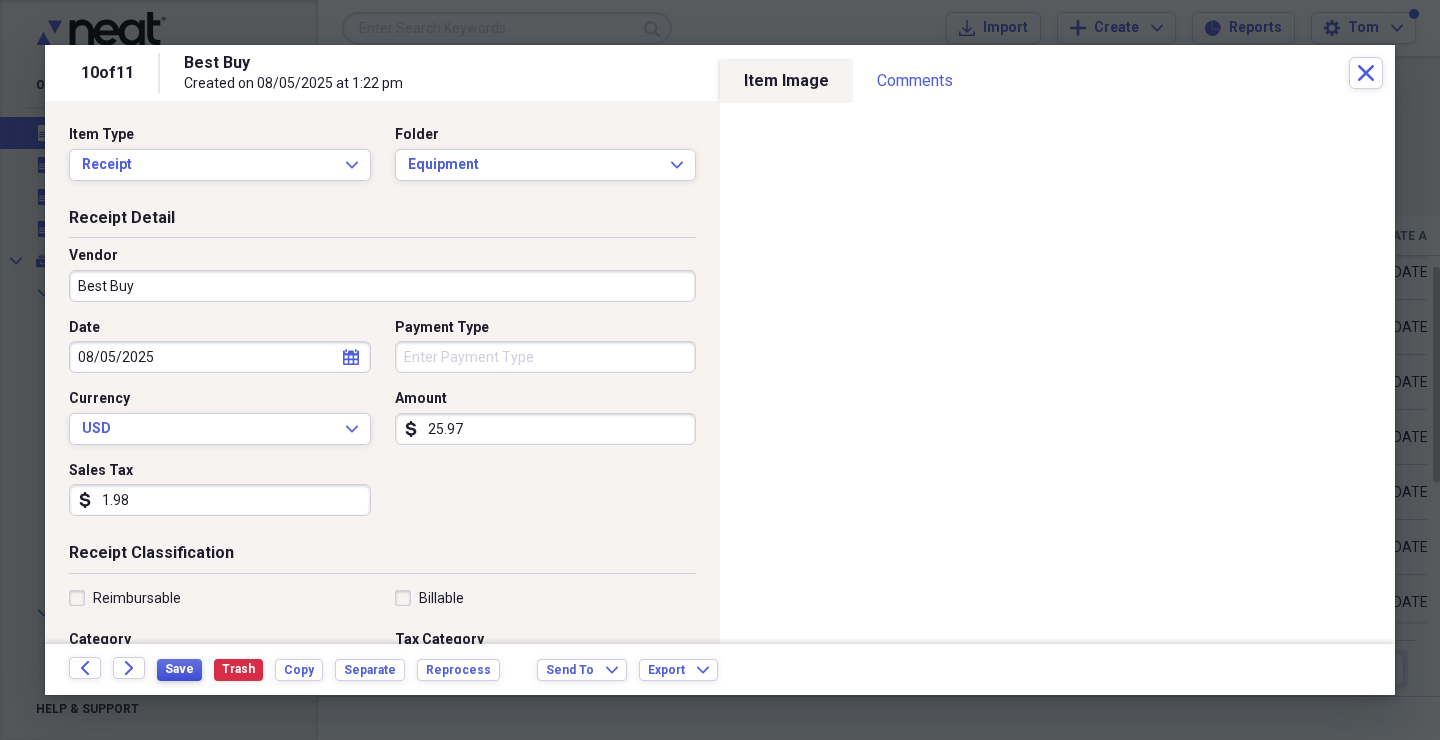 click on "Save" at bounding box center (179, 669) 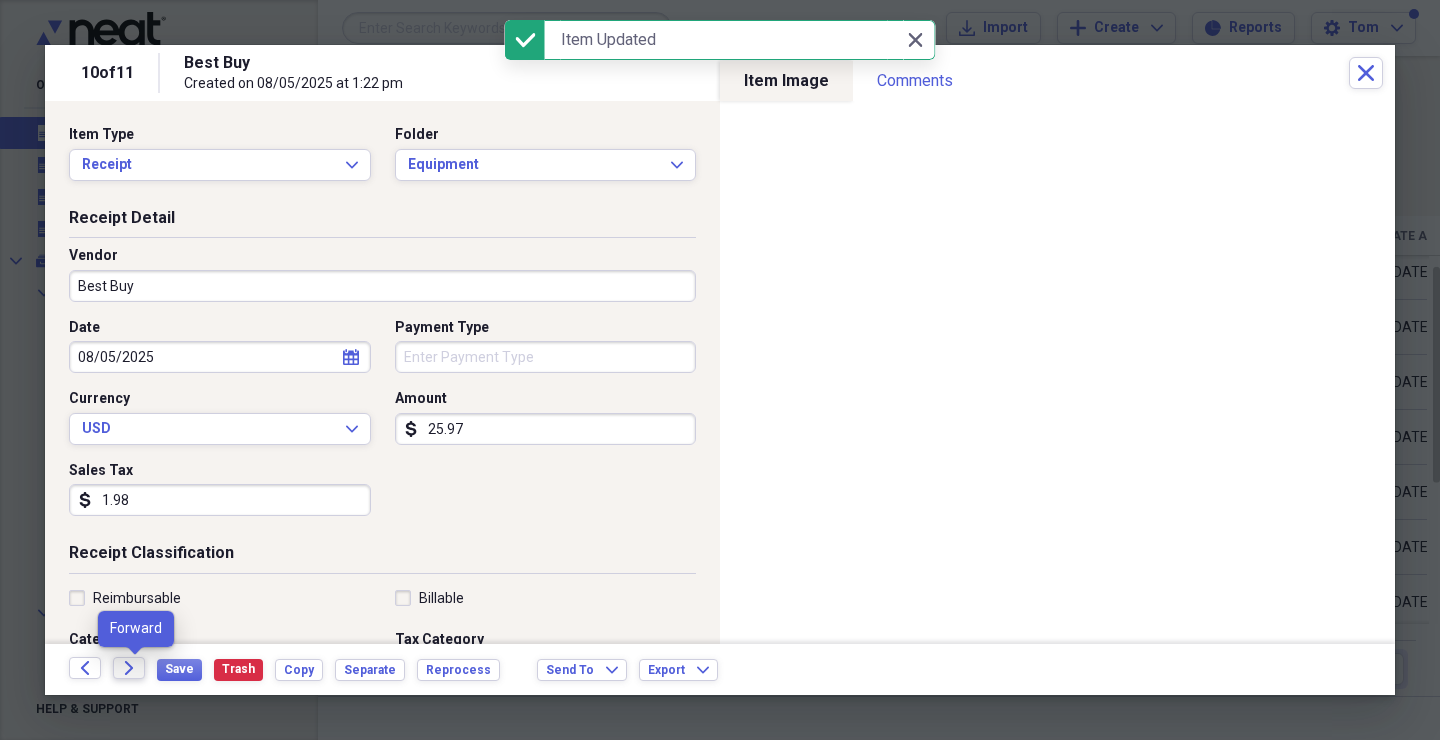 click 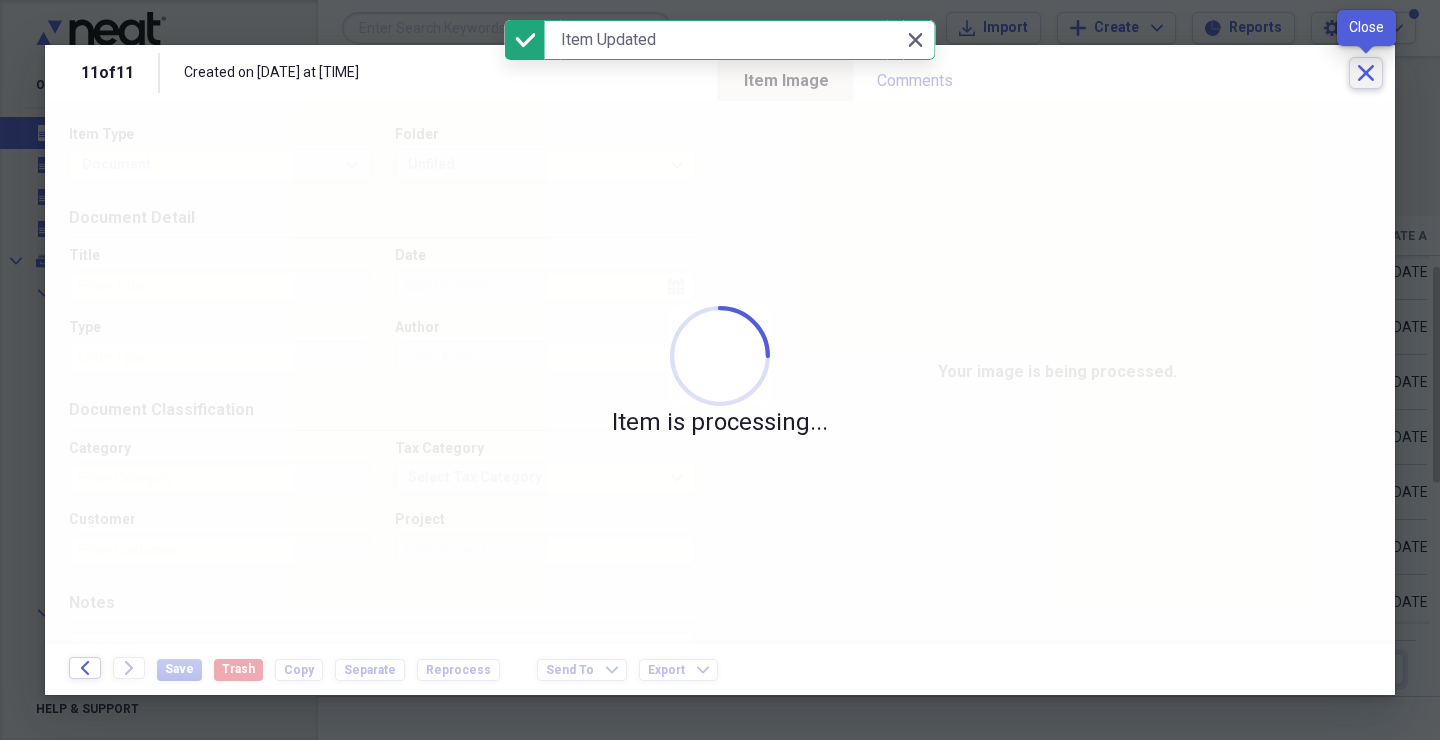 click on "Close" 